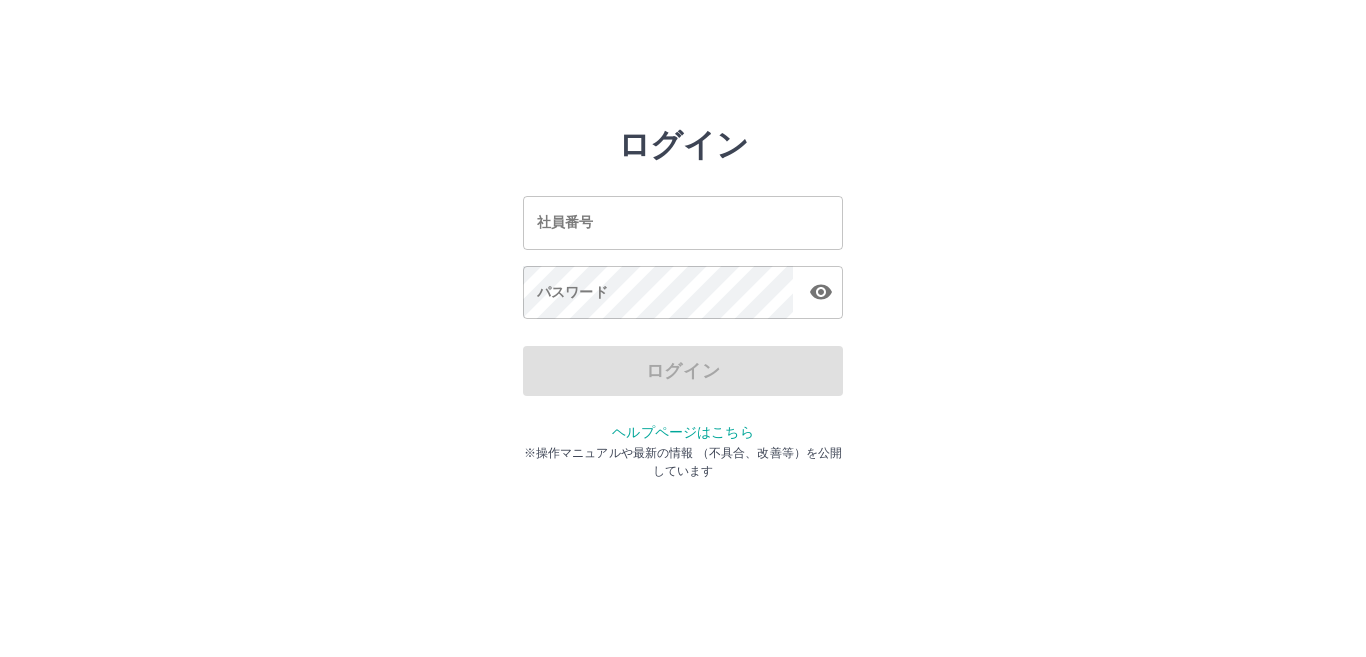 scroll, scrollTop: 0, scrollLeft: 0, axis: both 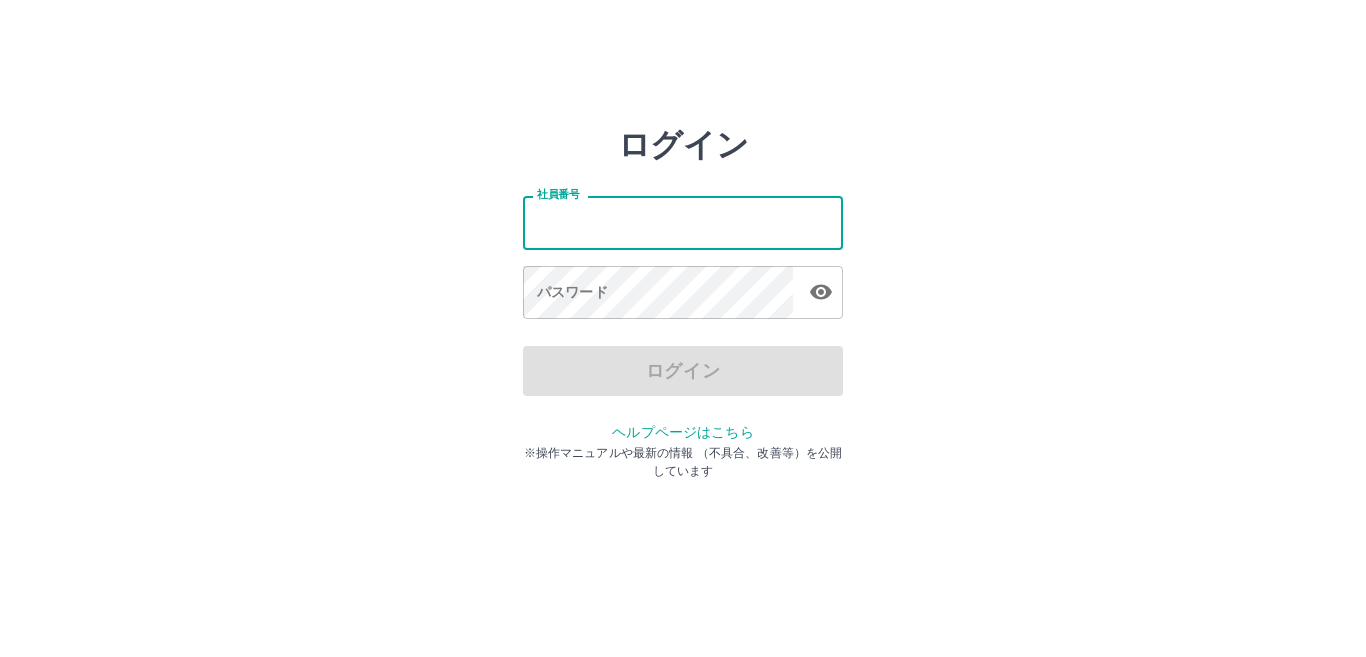 type on "*******" 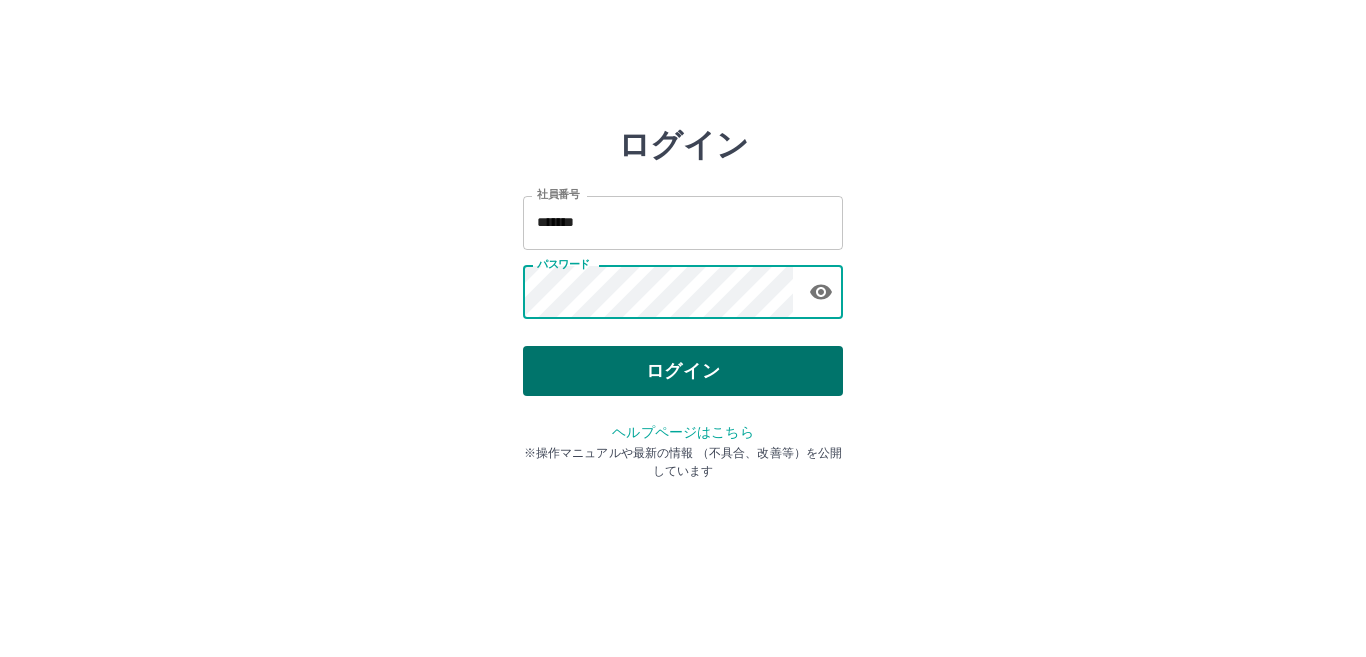 click on "ログイン" at bounding box center [683, 371] 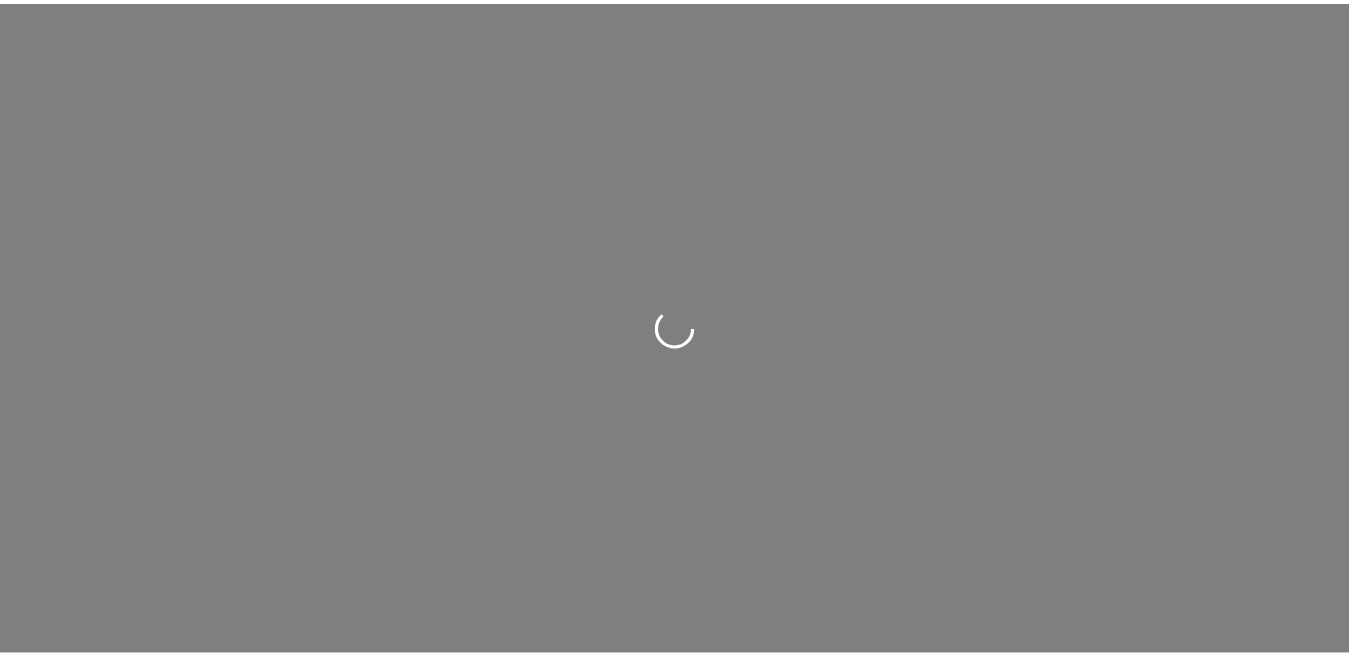 scroll, scrollTop: 0, scrollLeft: 0, axis: both 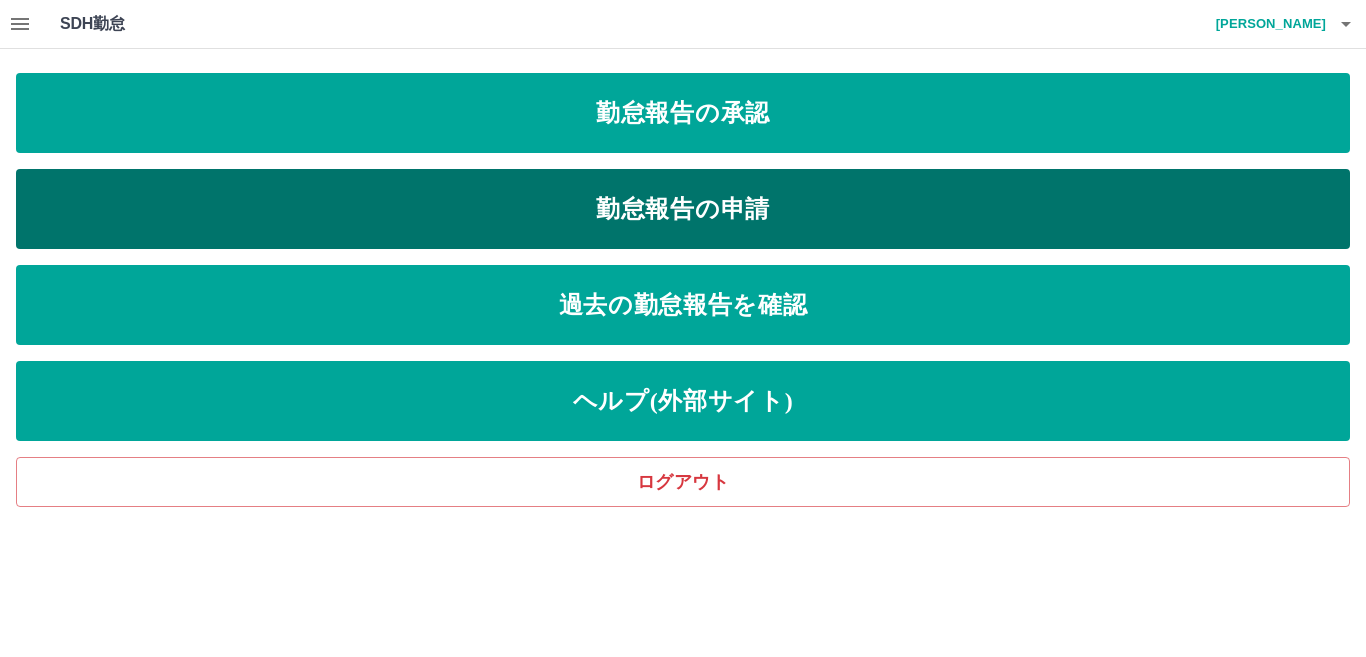 click on "勤怠報告の申請" at bounding box center (683, 209) 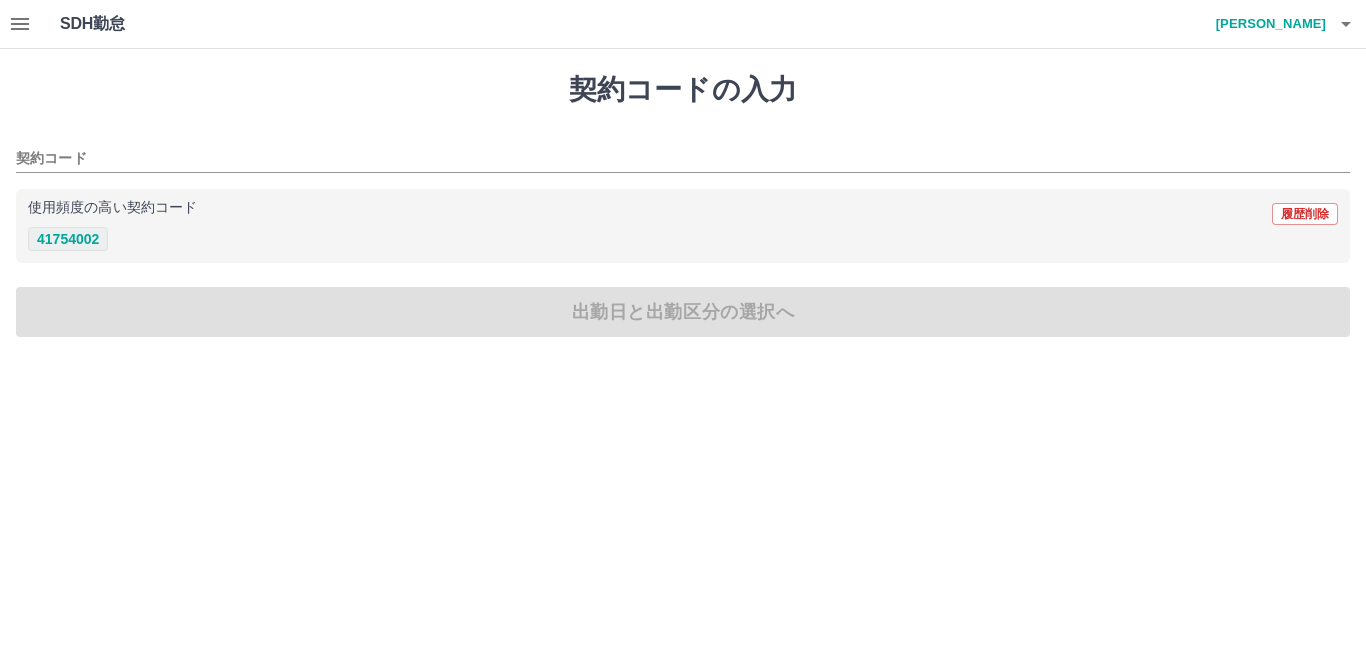 click on "41754002" at bounding box center (68, 239) 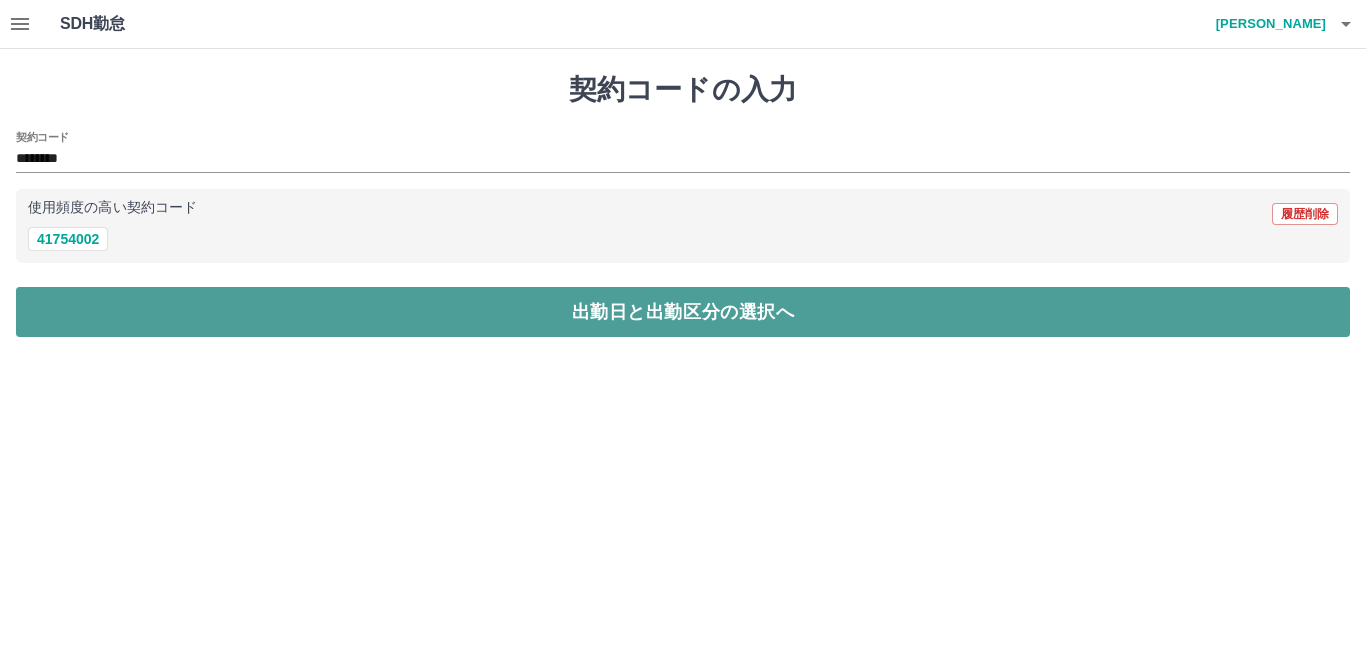 click on "出勤日と出勤区分の選択へ" at bounding box center (683, 312) 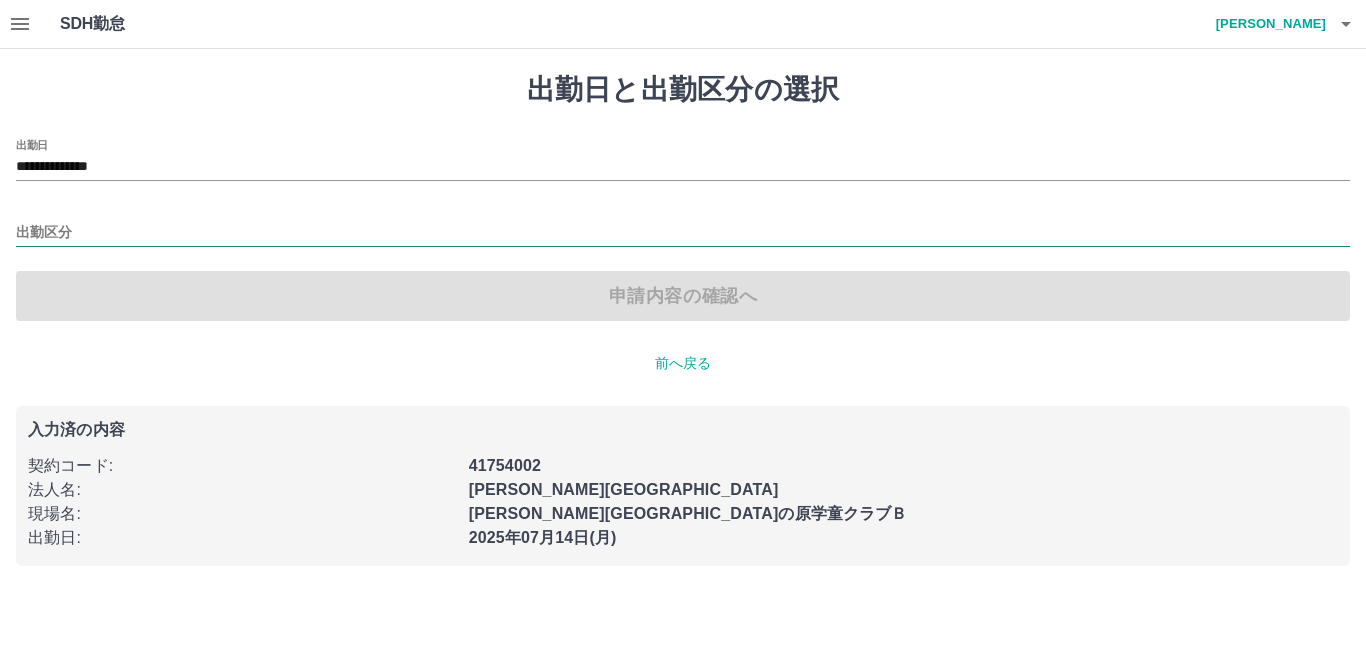 click on "出勤区分" at bounding box center (683, 233) 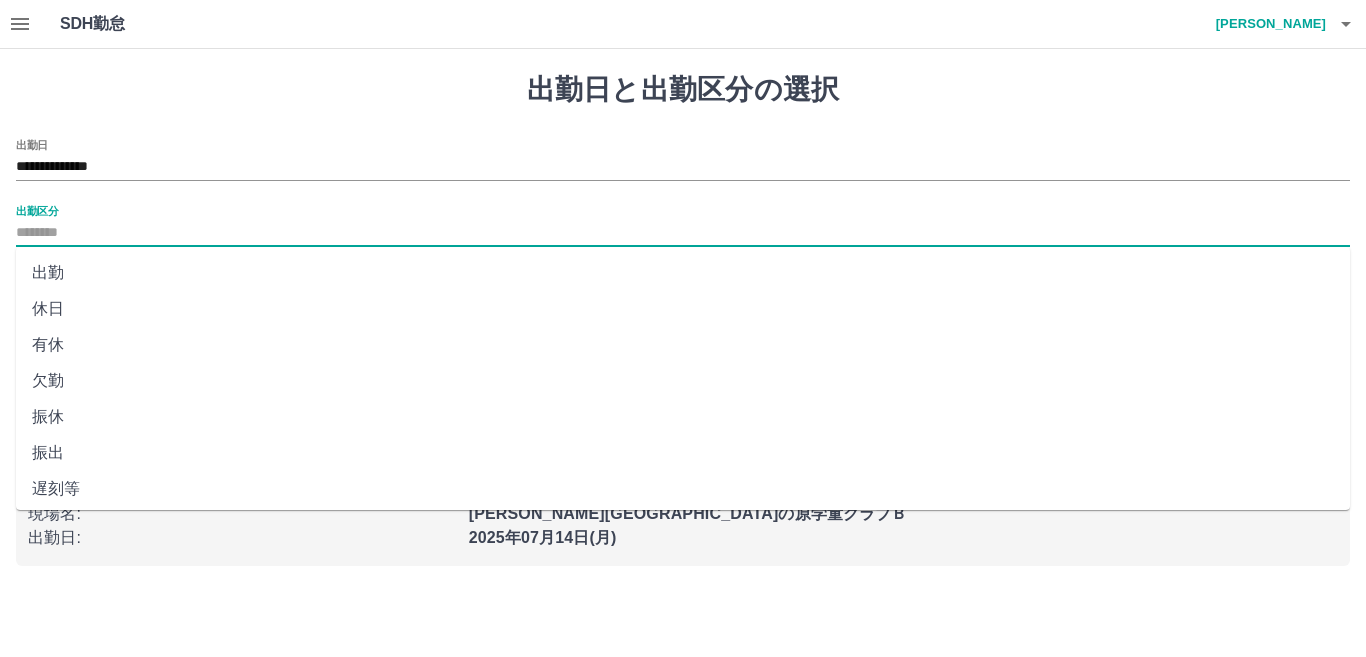 click on "出勤" at bounding box center (683, 273) 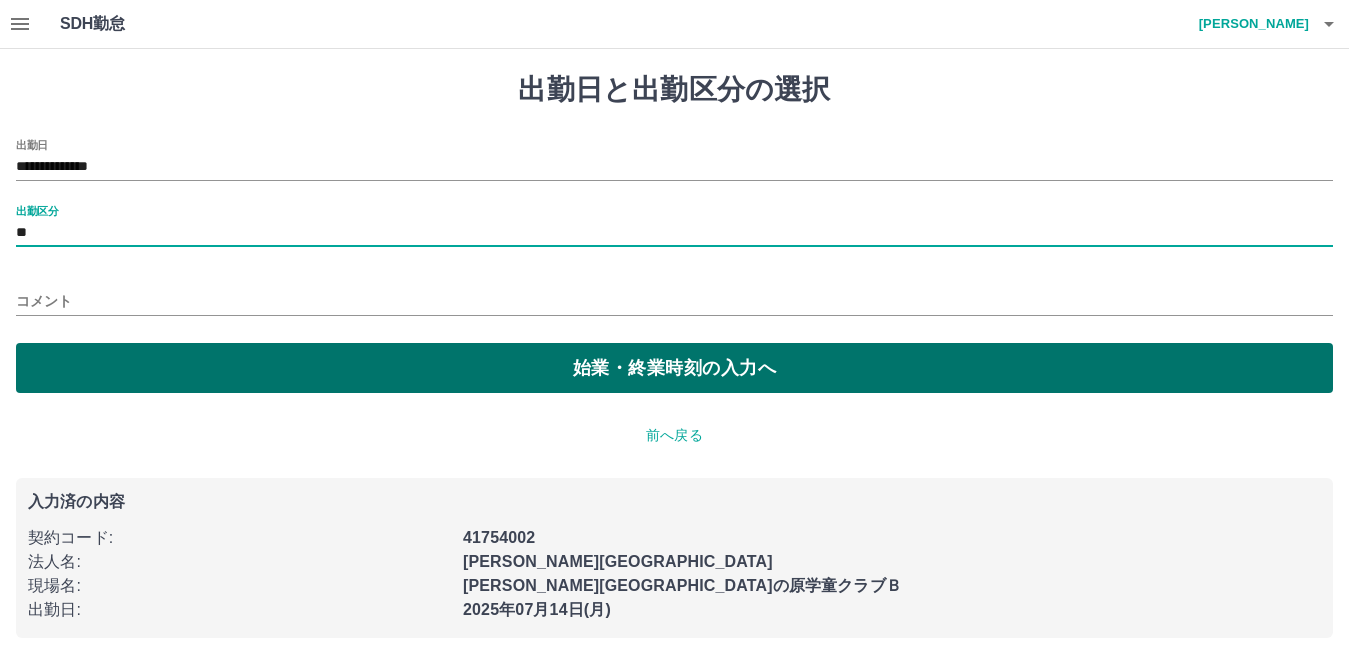 click on "始業・終業時刻の入力へ" at bounding box center (674, 368) 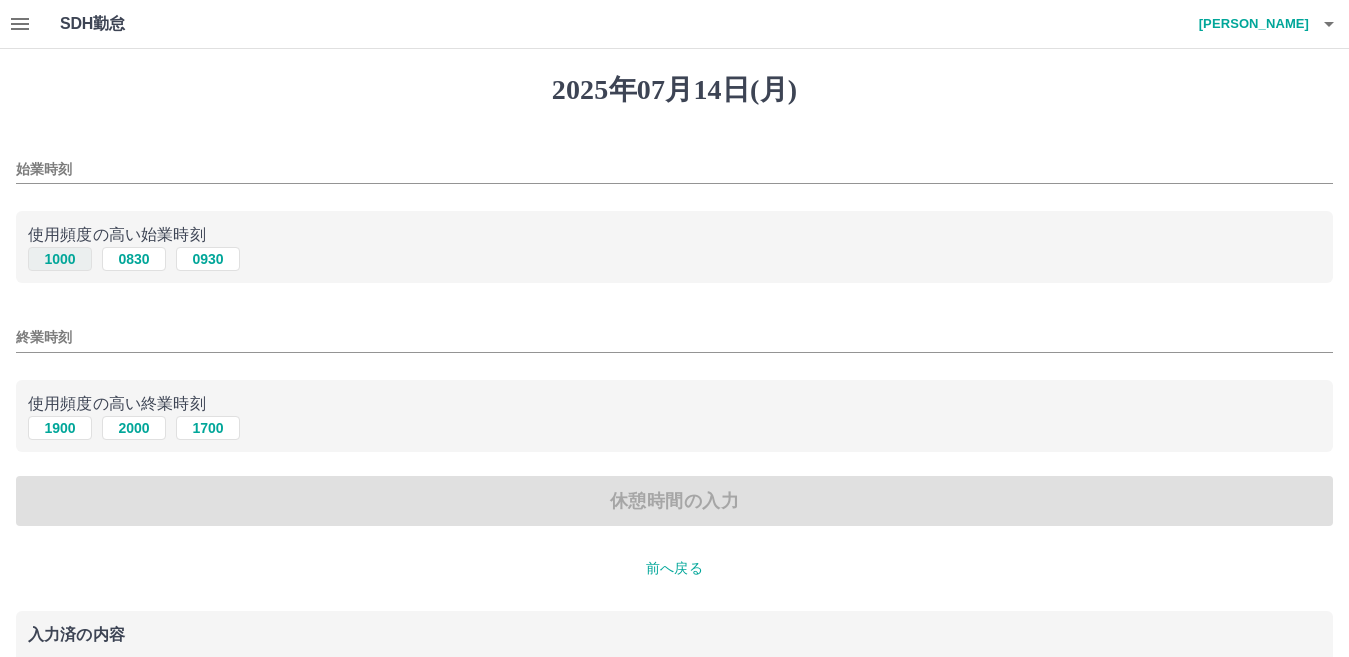 click on "1000" at bounding box center (60, 259) 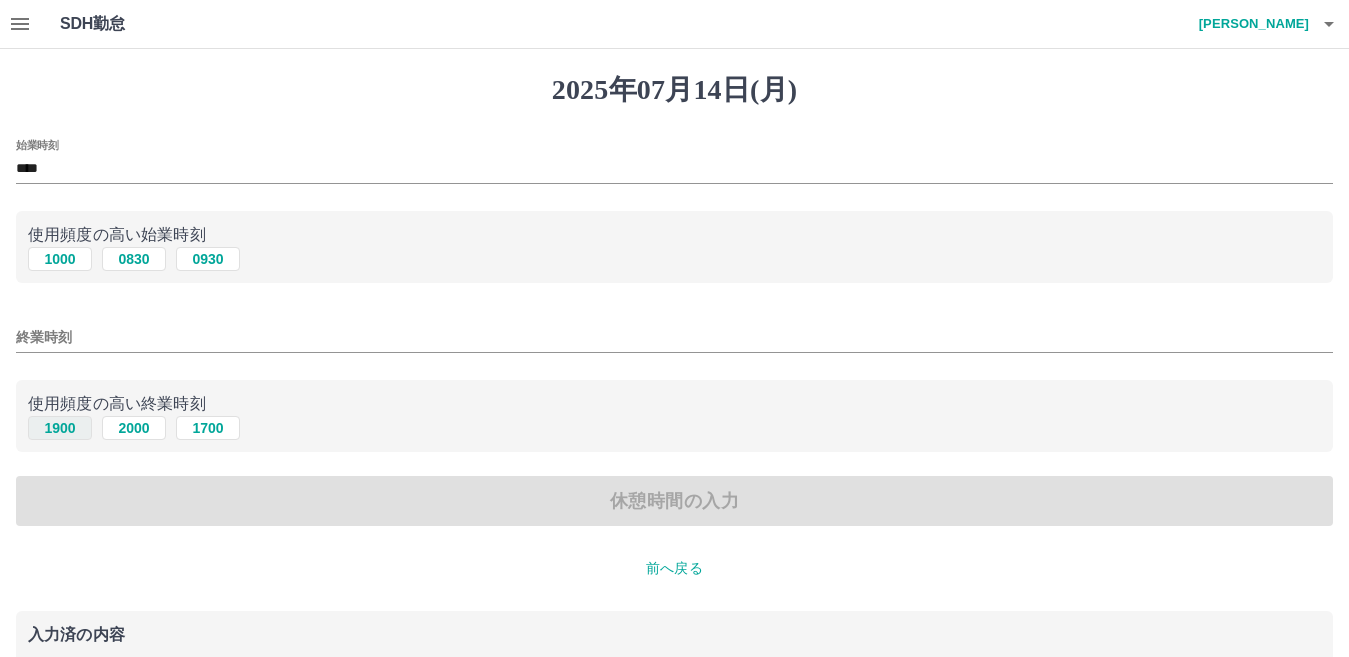 click on "1900" at bounding box center [60, 428] 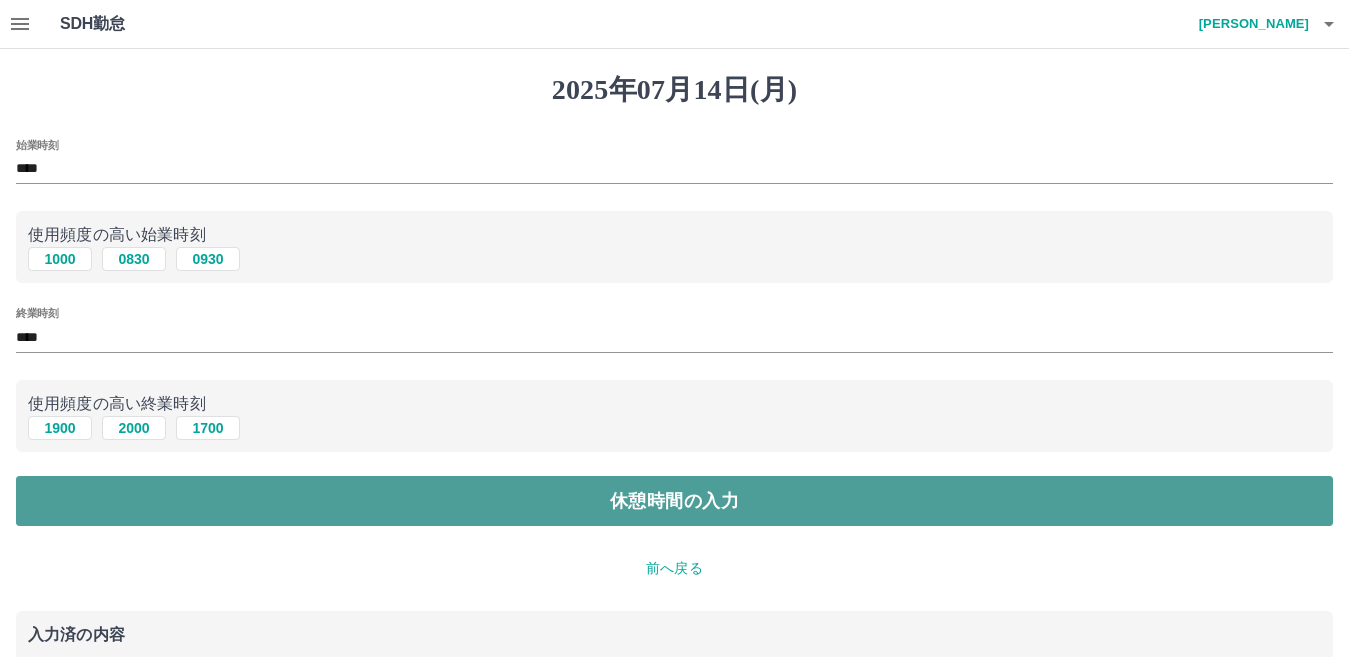 click on "休憩時間の入力" at bounding box center (674, 501) 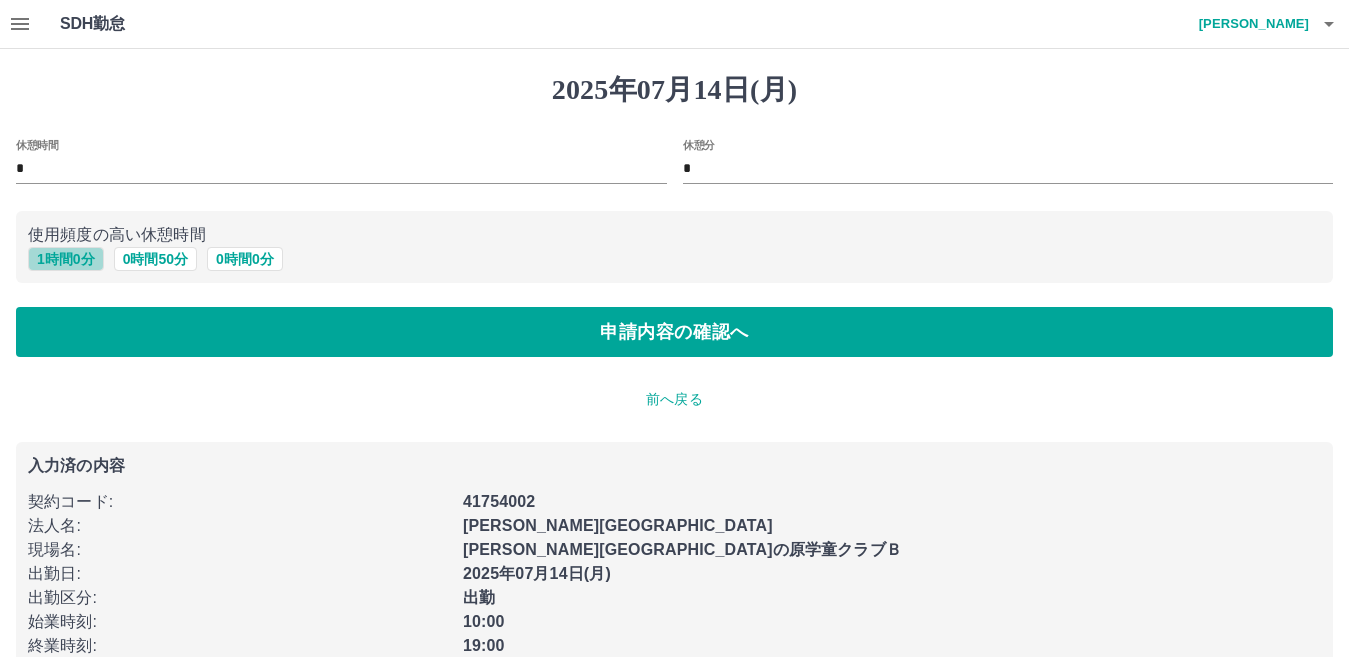 click on "1 時間 0 分" at bounding box center (66, 259) 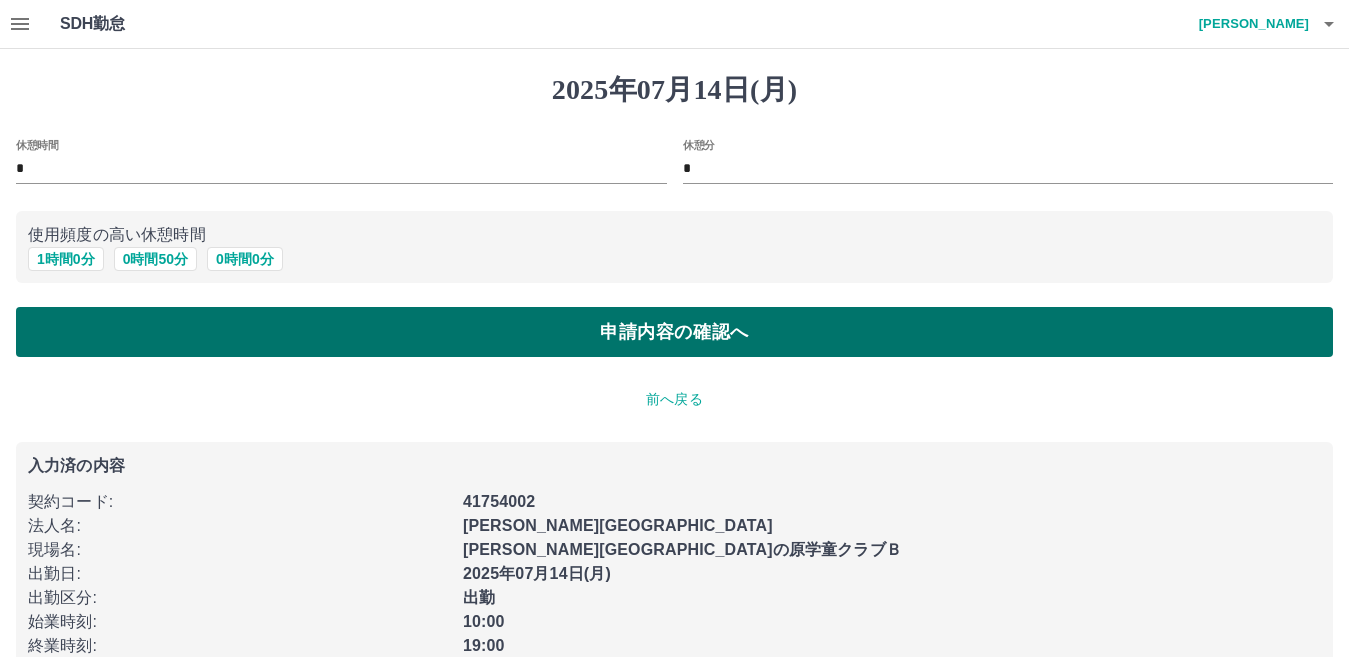click on "申請内容の確認へ" at bounding box center [674, 332] 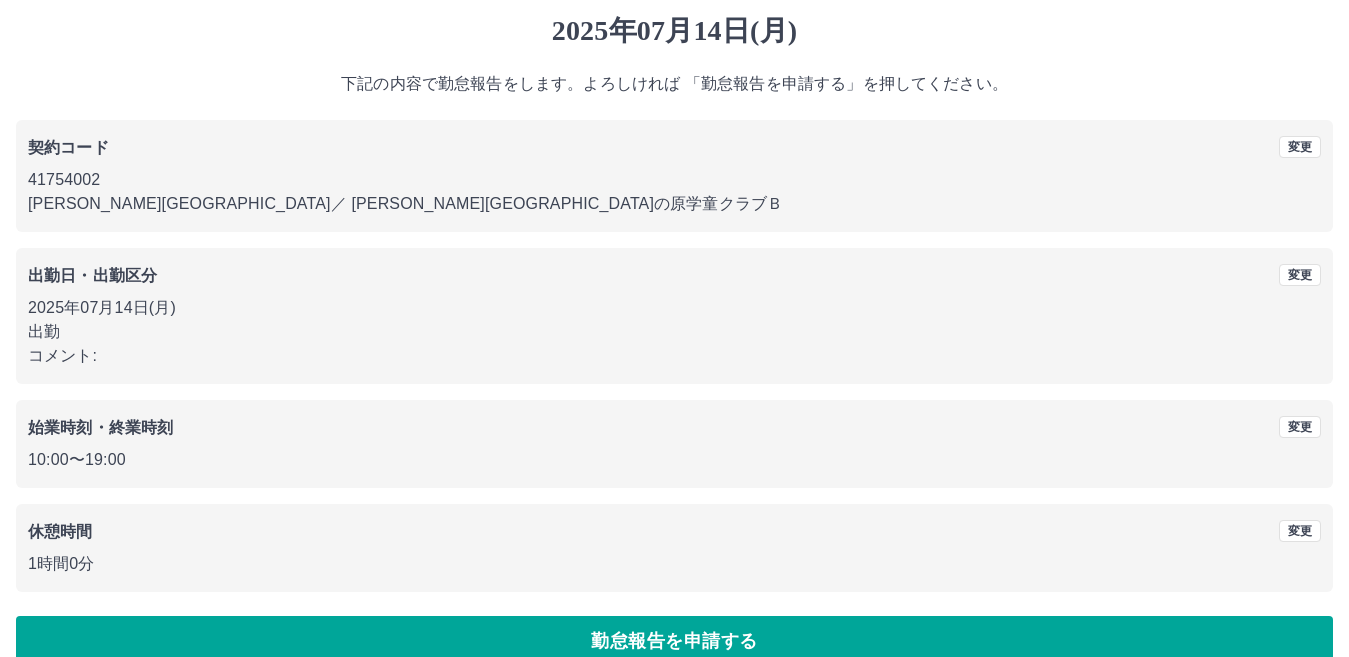 scroll, scrollTop: 92, scrollLeft: 0, axis: vertical 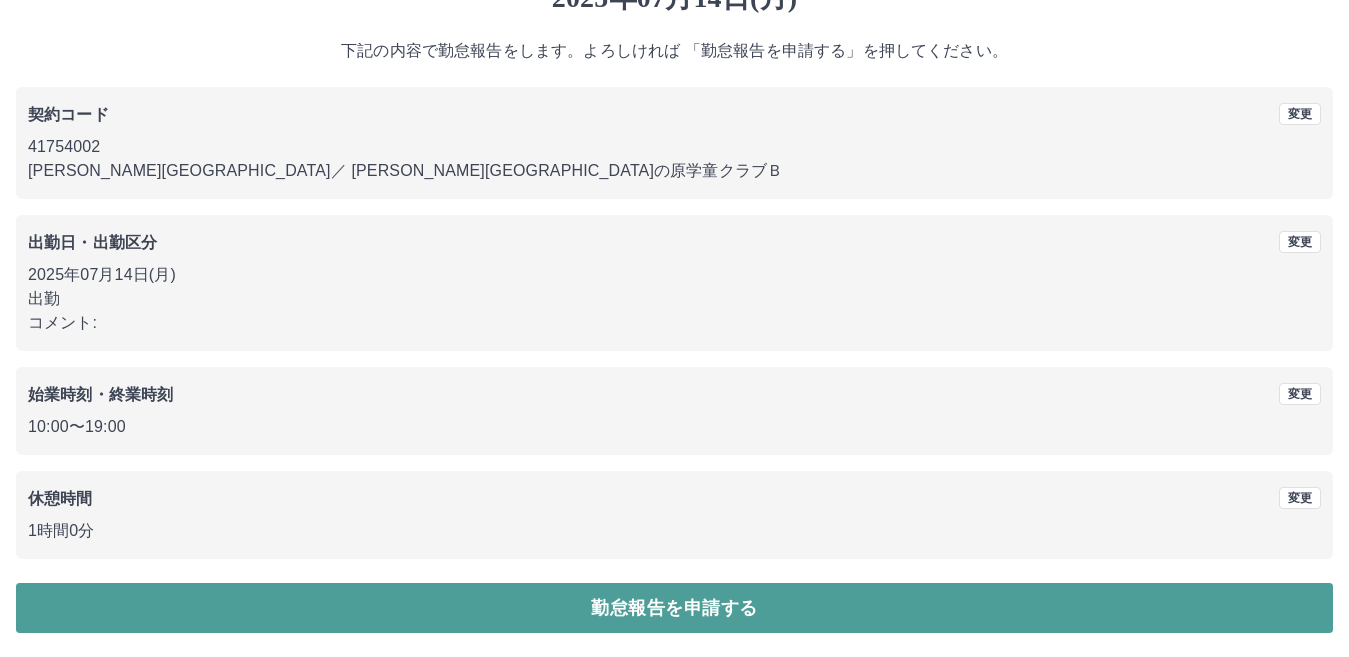 click on "勤怠報告を申請する" at bounding box center [674, 608] 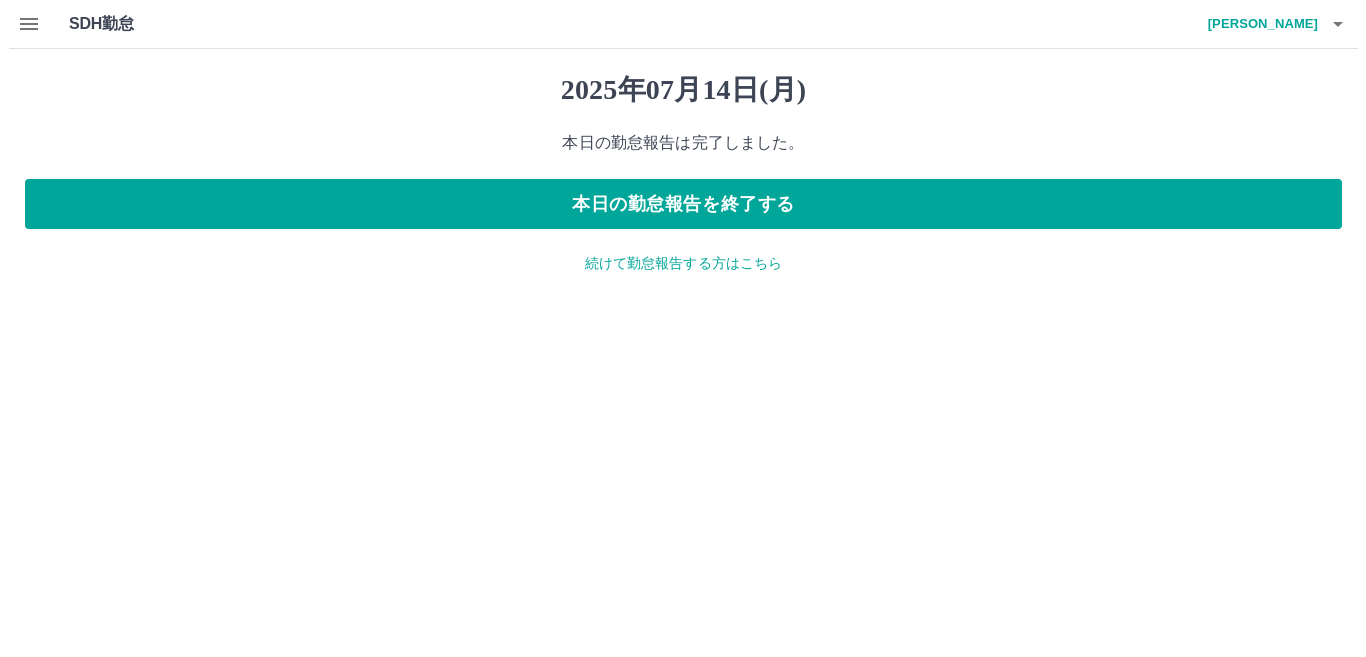 scroll, scrollTop: 0, scrollLeft: 0, axis: both 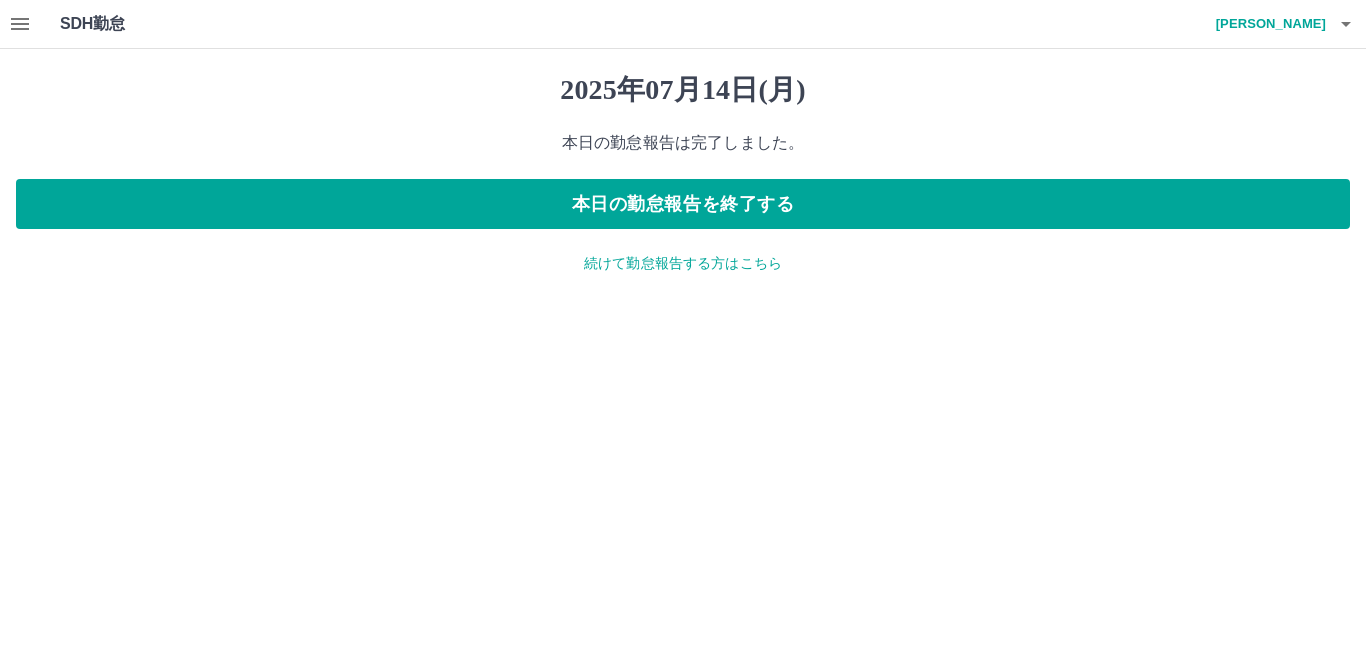 click on "続けて勤怠報告する方はこちら" at bounding box center (683, 263) 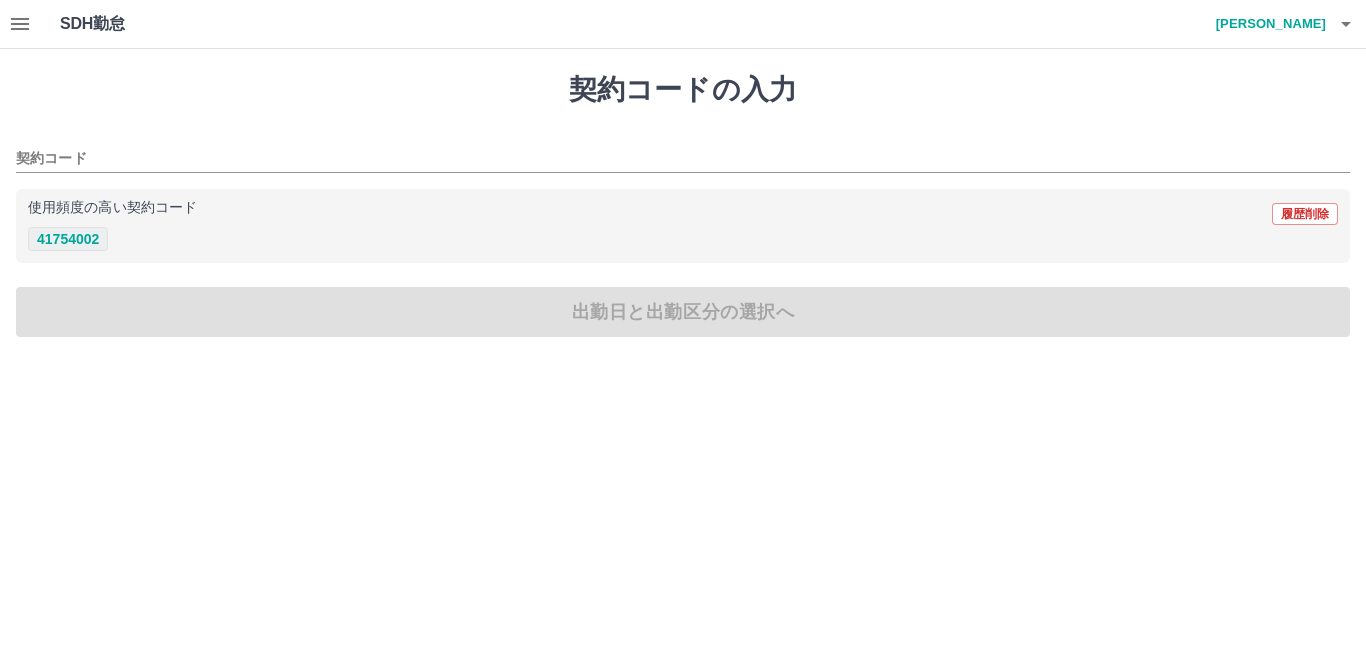 click on "41754002" at bounding box center (68, 239) 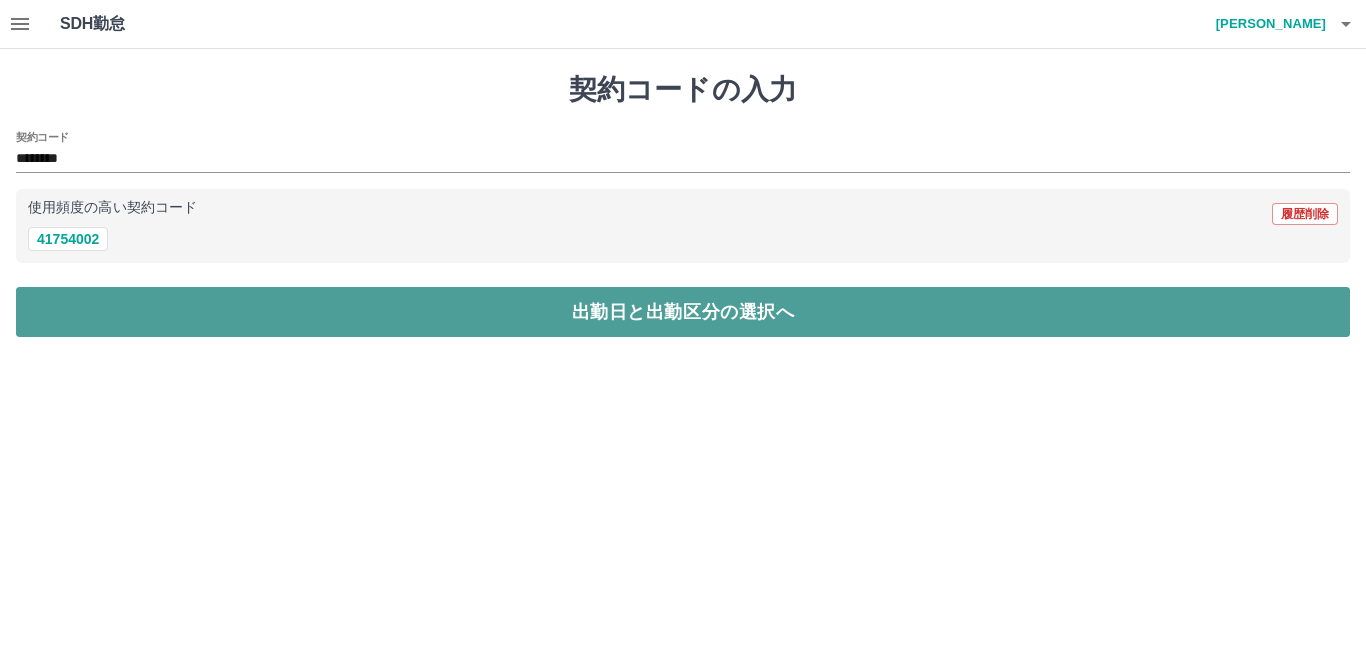 click on "出勤日と出勤区分の選択へ" at bounding box center [683, 312] 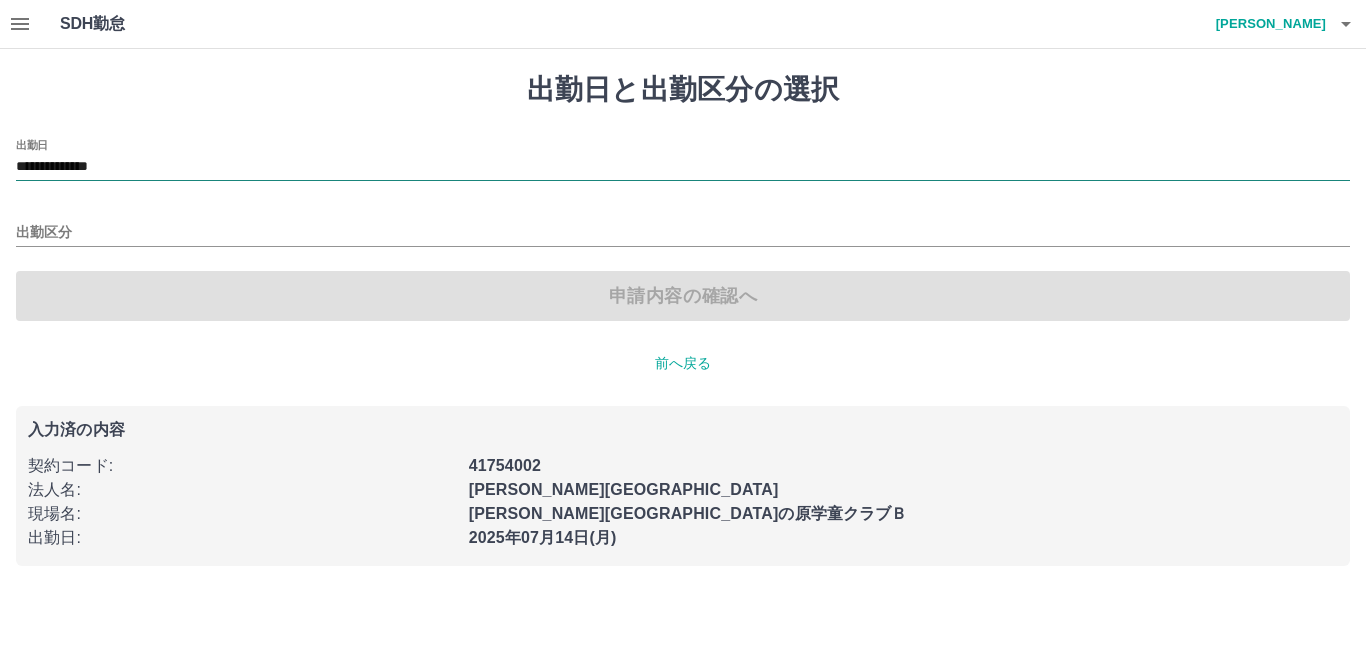 click on "**********" at bounding box center [683, 167] 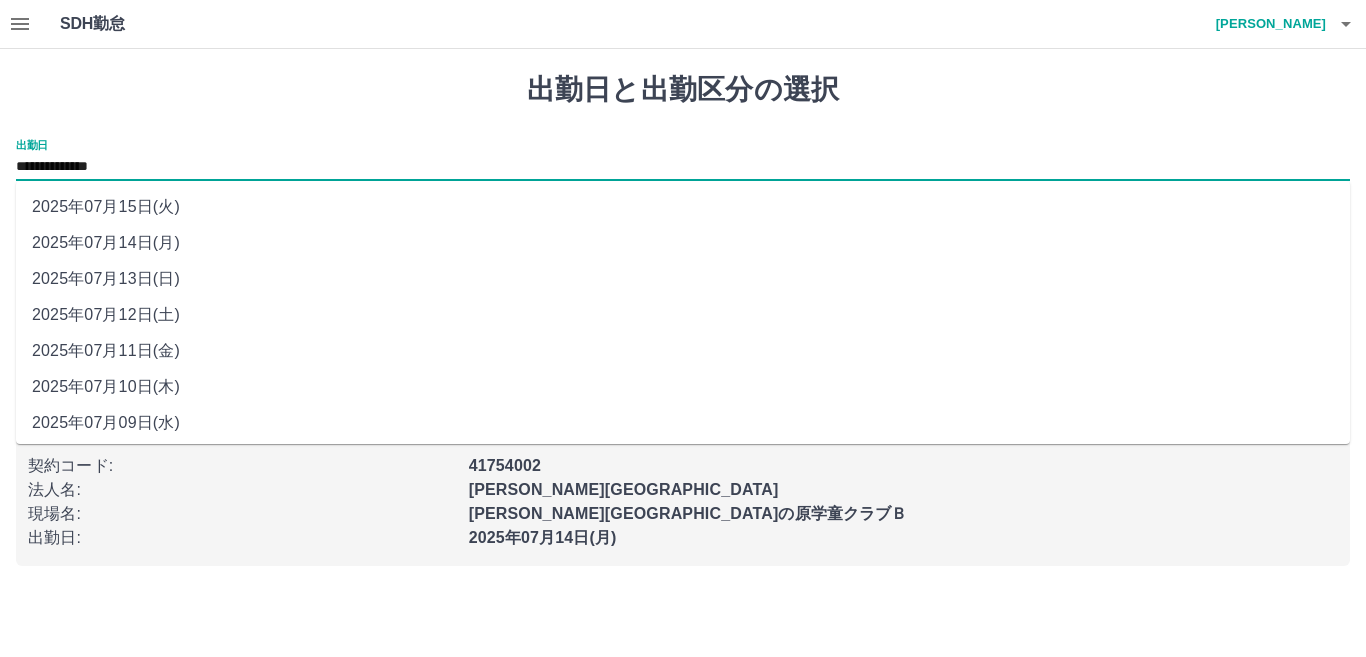 click on "2025年07月12日(土)" at bounding box center [683, 315] 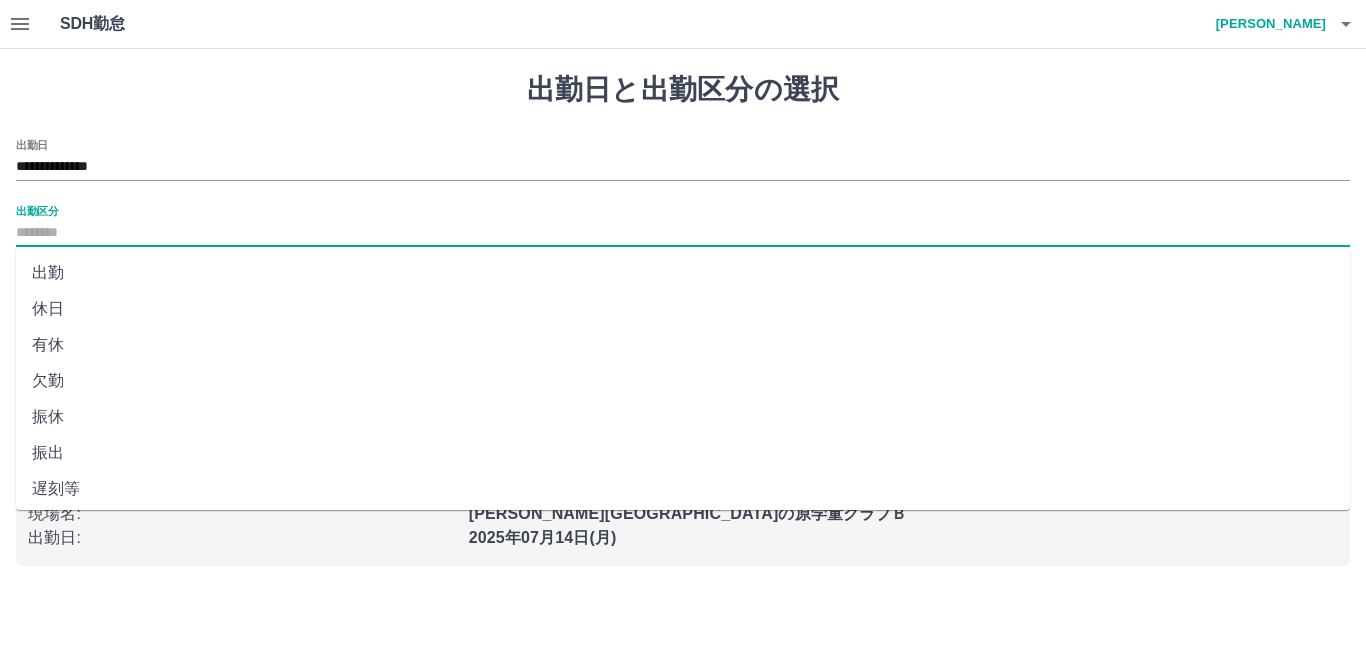 click on "出勤区分" at bounding box center (683, 233) 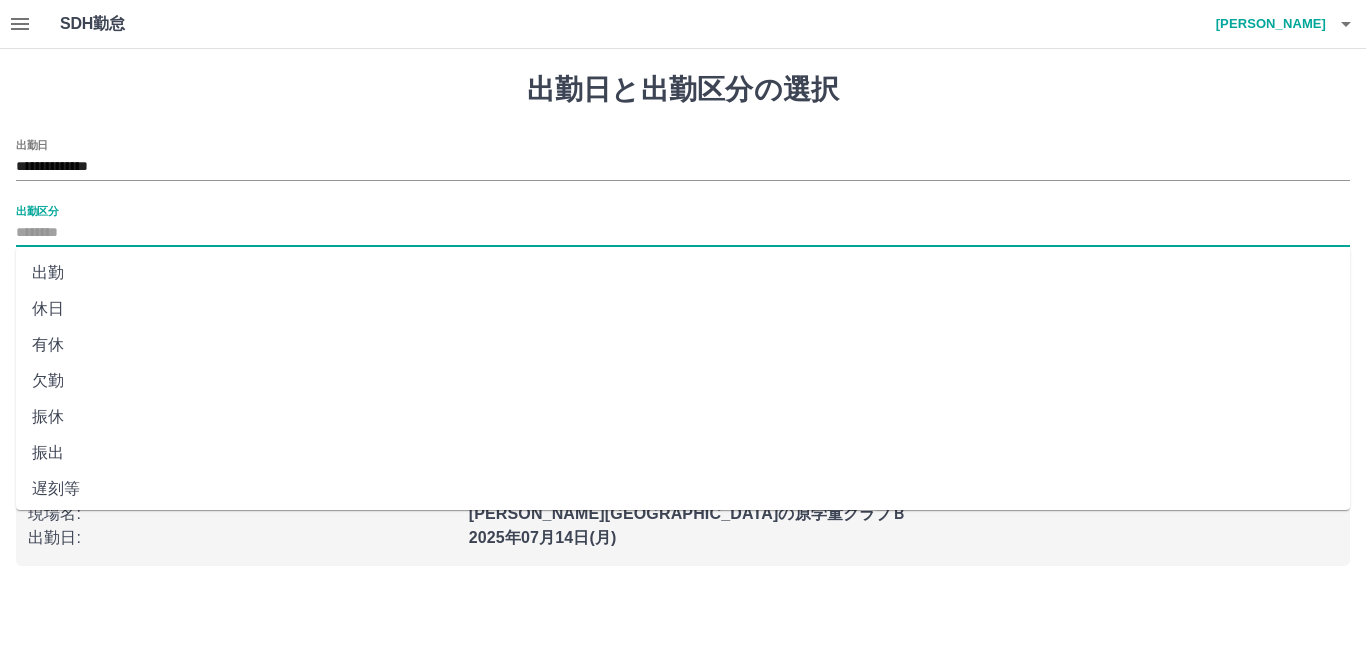 click on "休日" at bounding box center (683, 309) 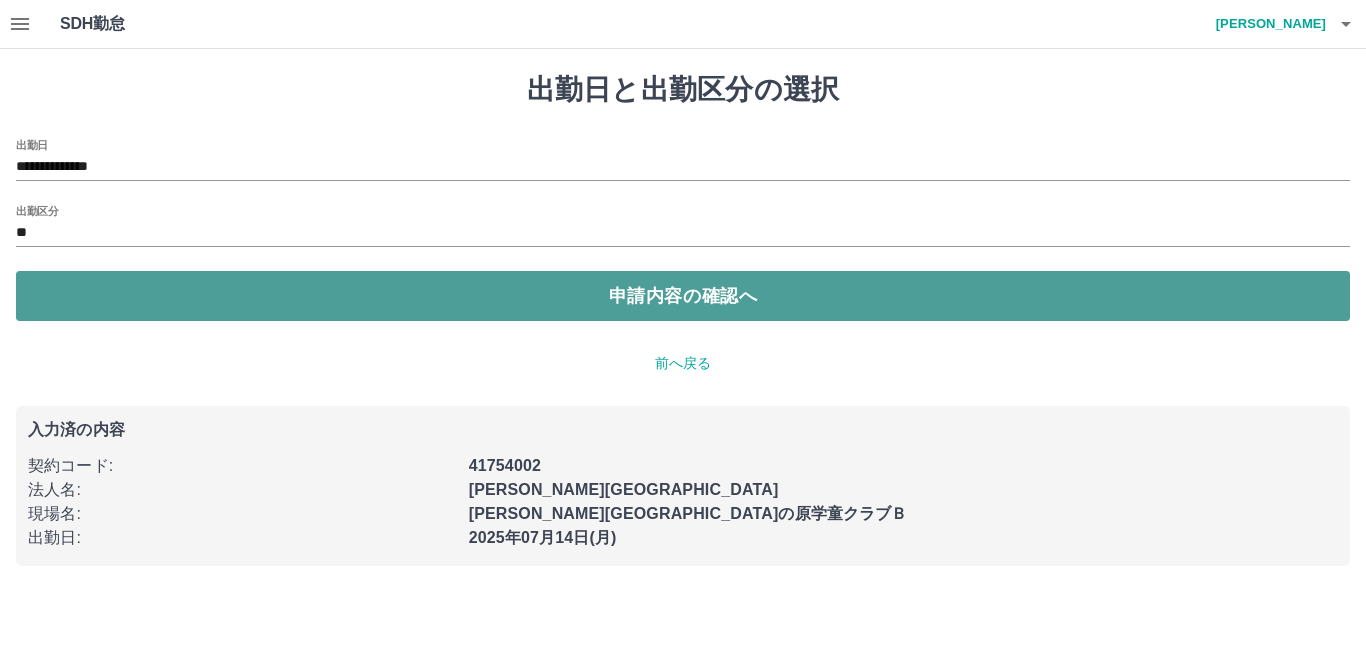 click on "申請内容の確認へ" at bounding box center (683, 296) 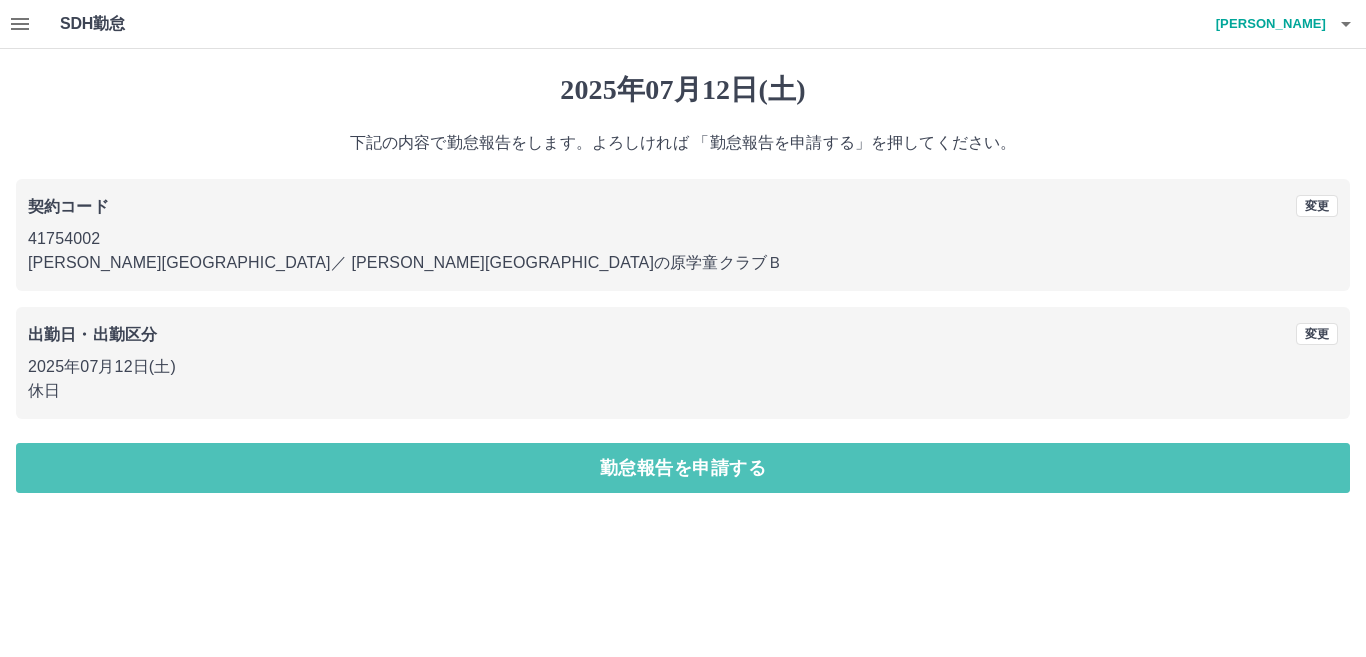 click on "勤怠報告を申請する" at bounding box center (683, 468) 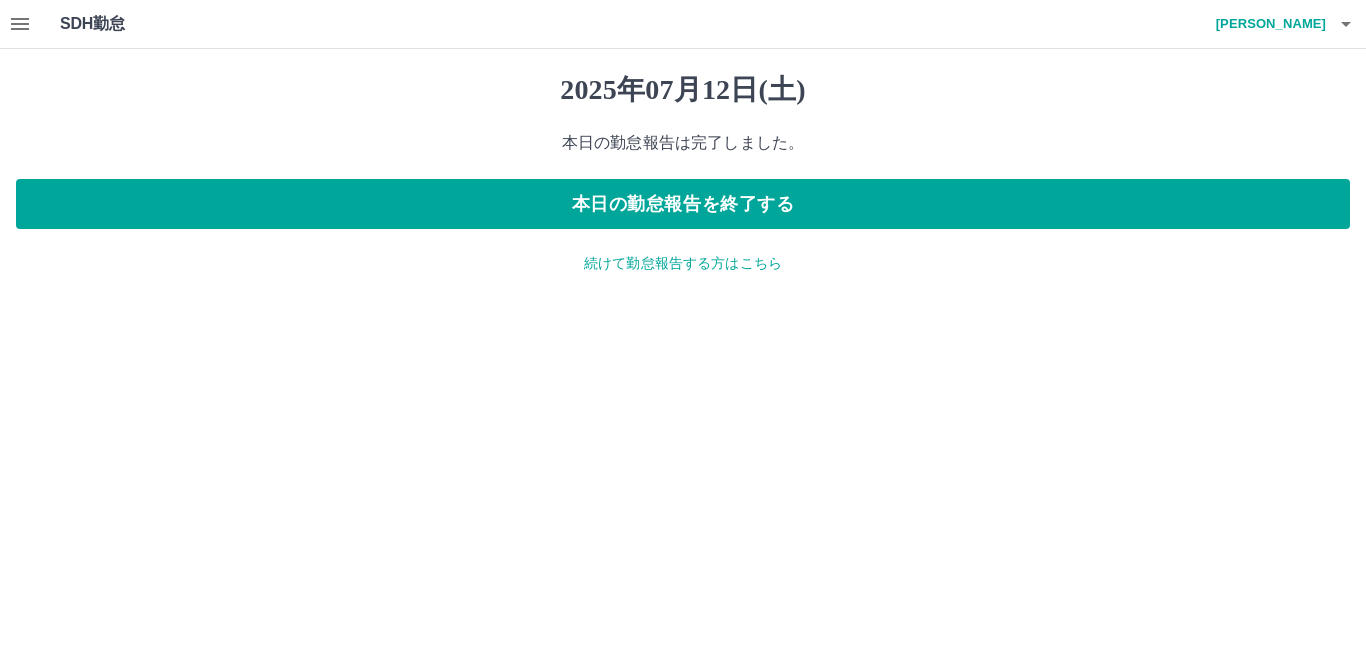 drag, startPoint x: 658, startPoint y: 259, endPoint x: 640, endPoint y: 259, distance: 18 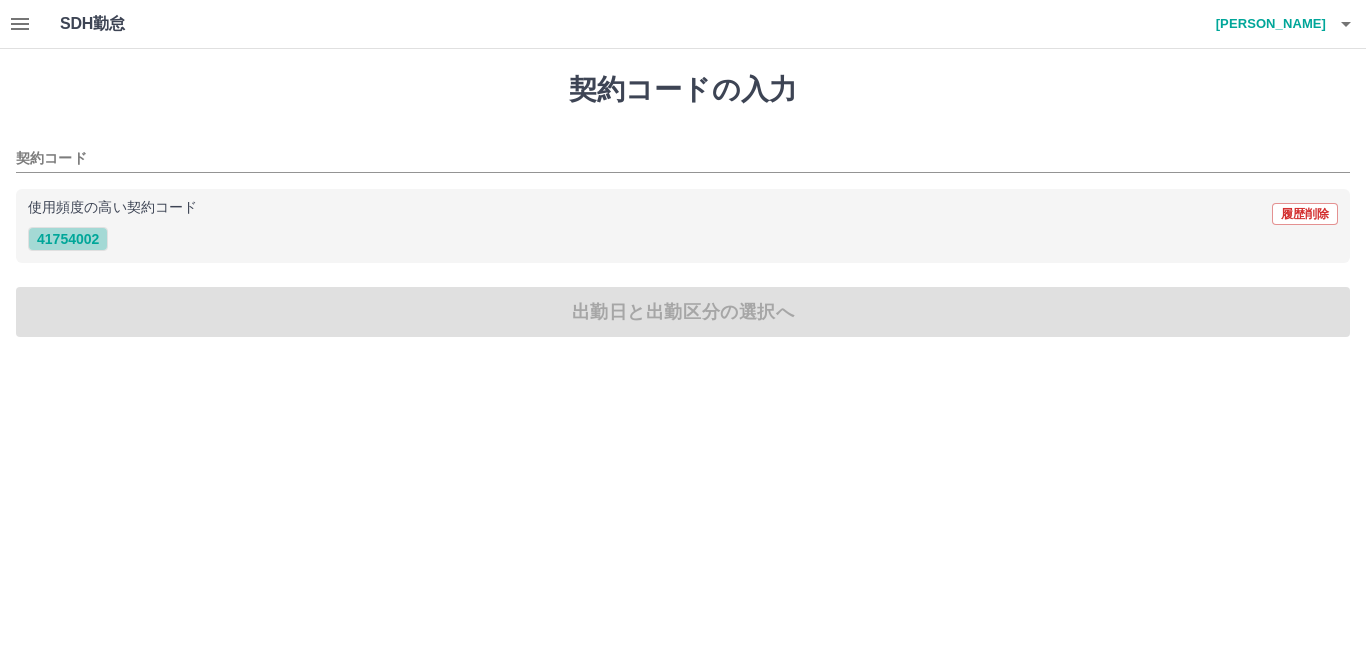 click on "41754002" at bounding box center (68, 239) 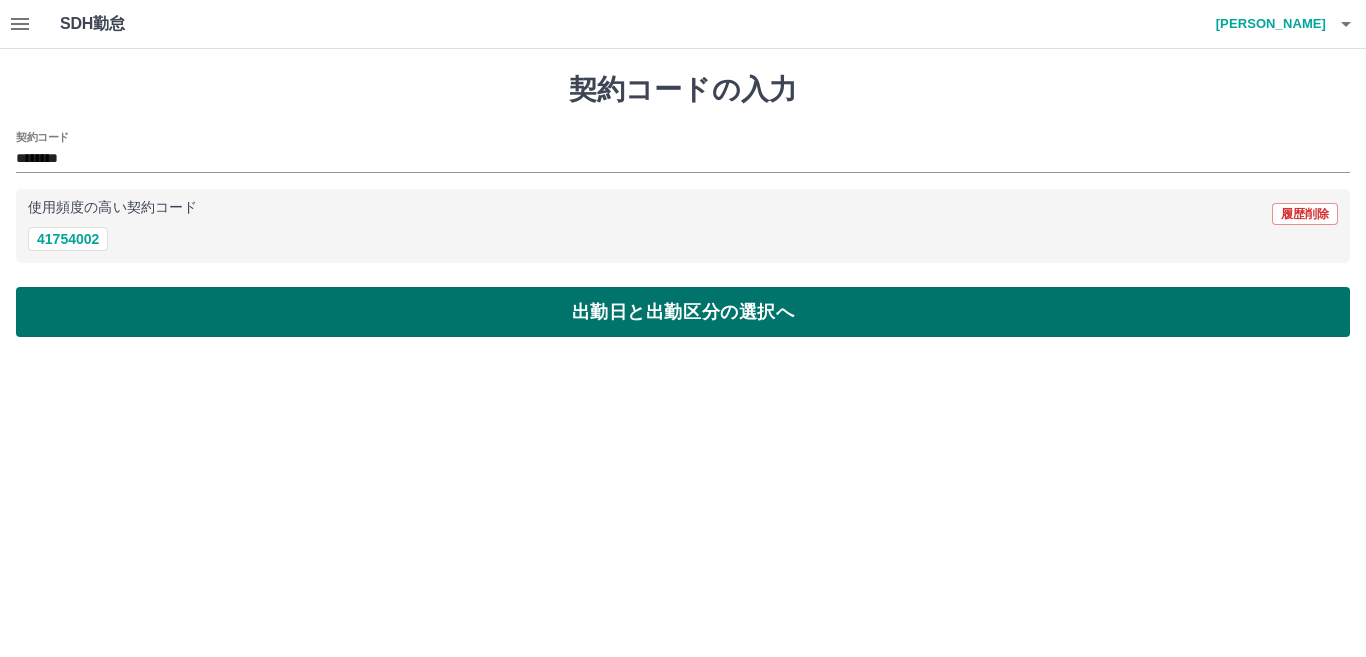 click on "出勤日と出勤区分の選択へ" at bounding box center (683, 312) 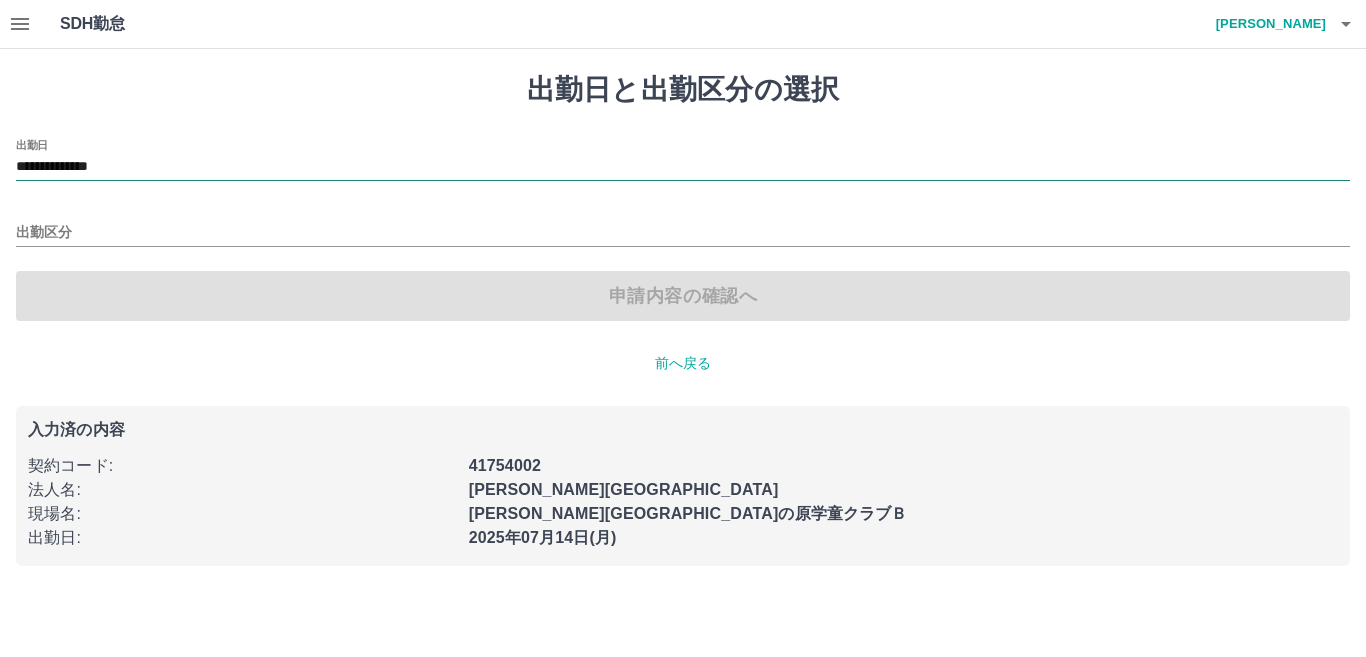 click on "**********" at bounding box center [683, 167] 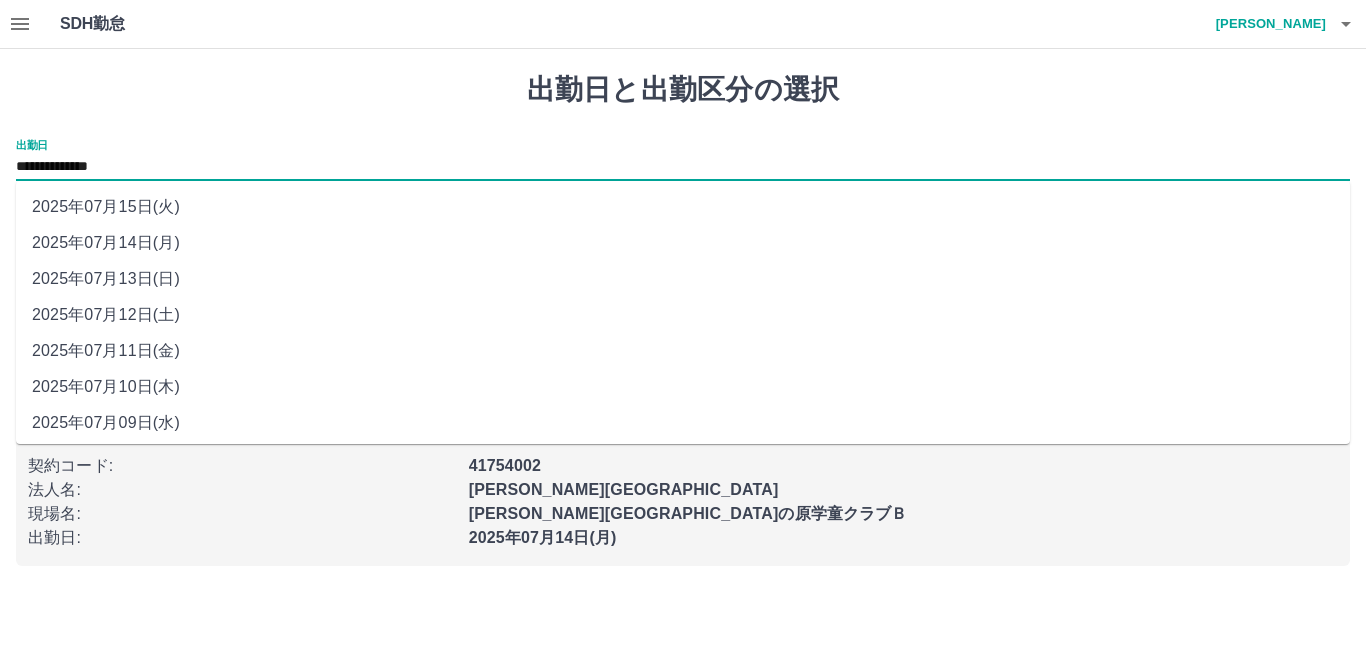 click on "2025年07月13日(日)" at bounding box center [683, 279] 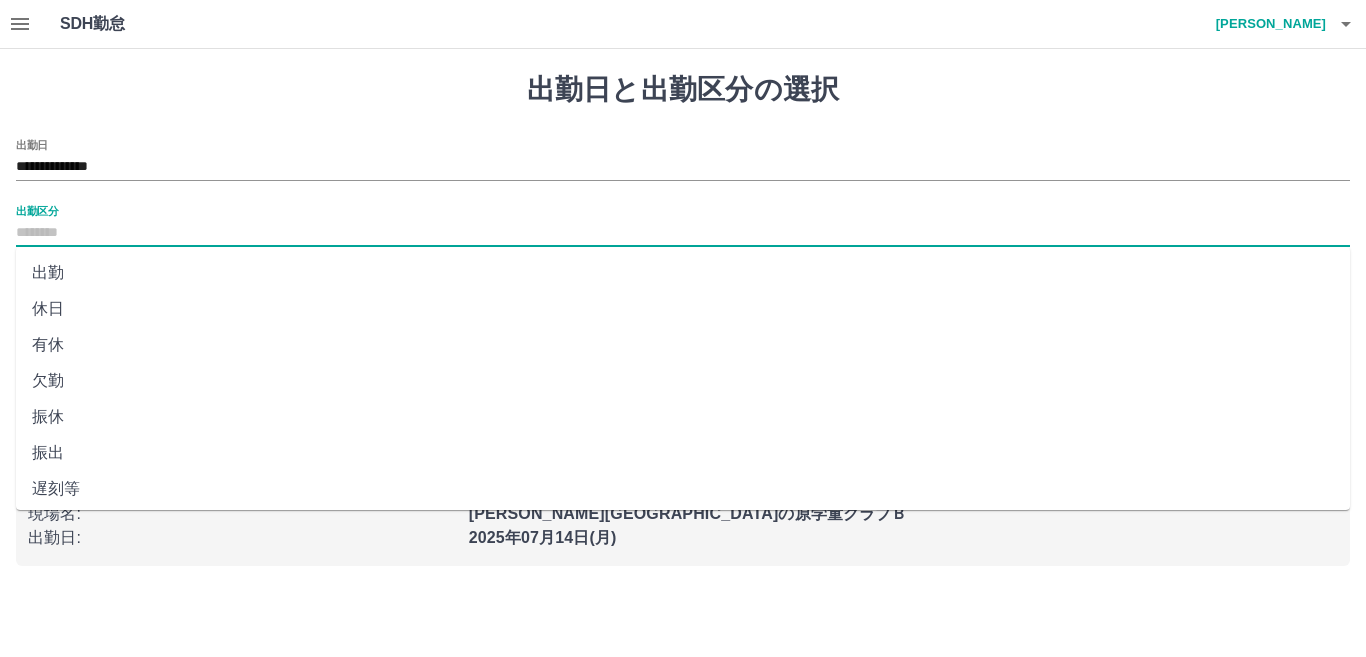 click on "出勤区分" at bounding box center [683, 233] 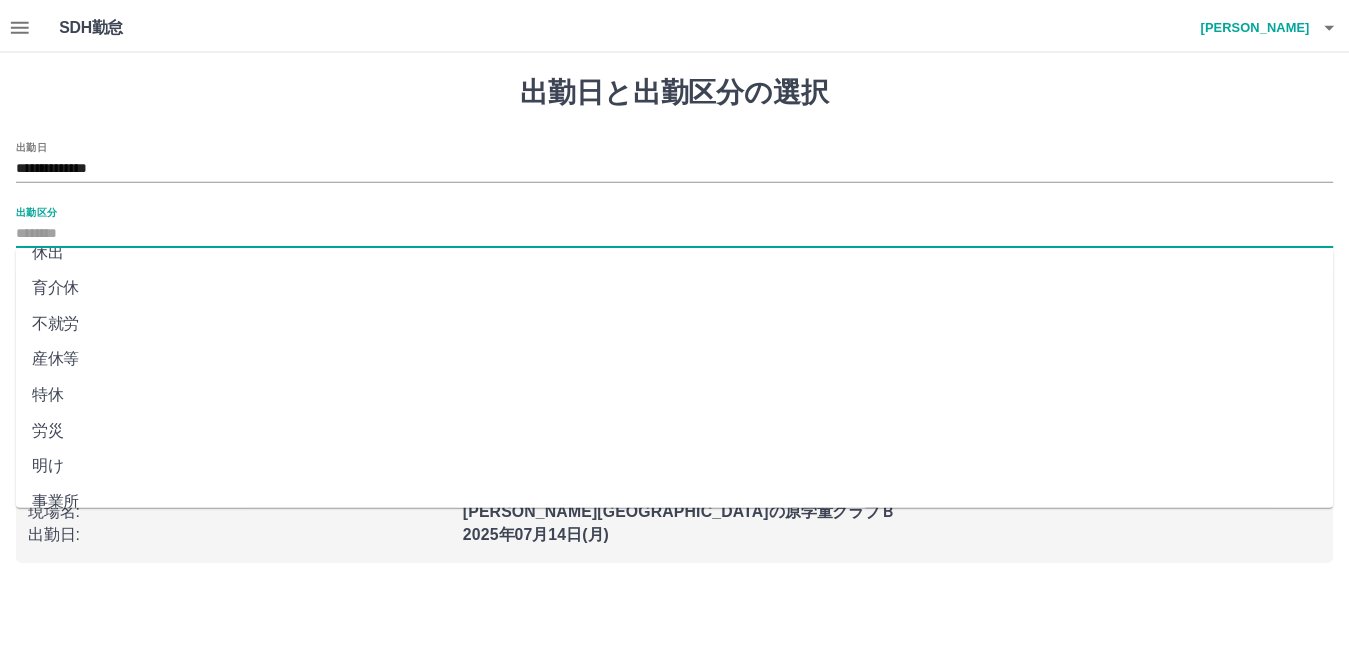 scroll, scrollTop: 401, scrollLeft: 0, axis: vertical 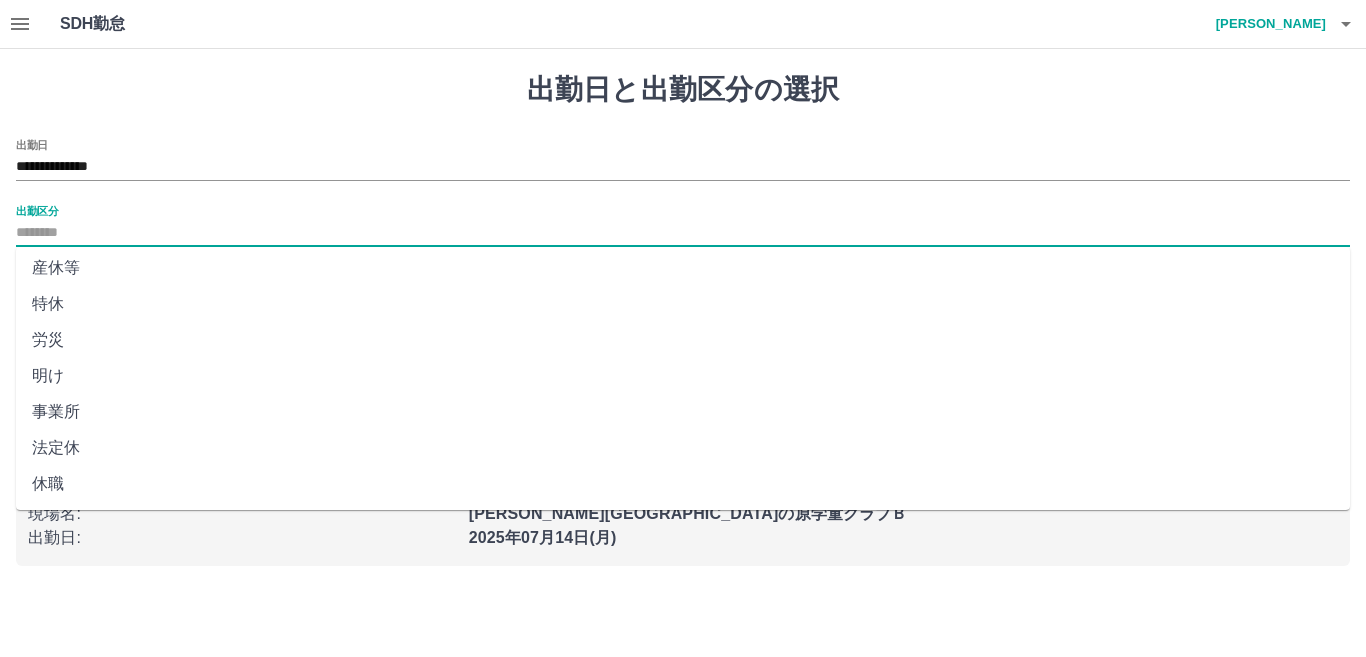 click on "法定休" at bounding box center [683, 448] 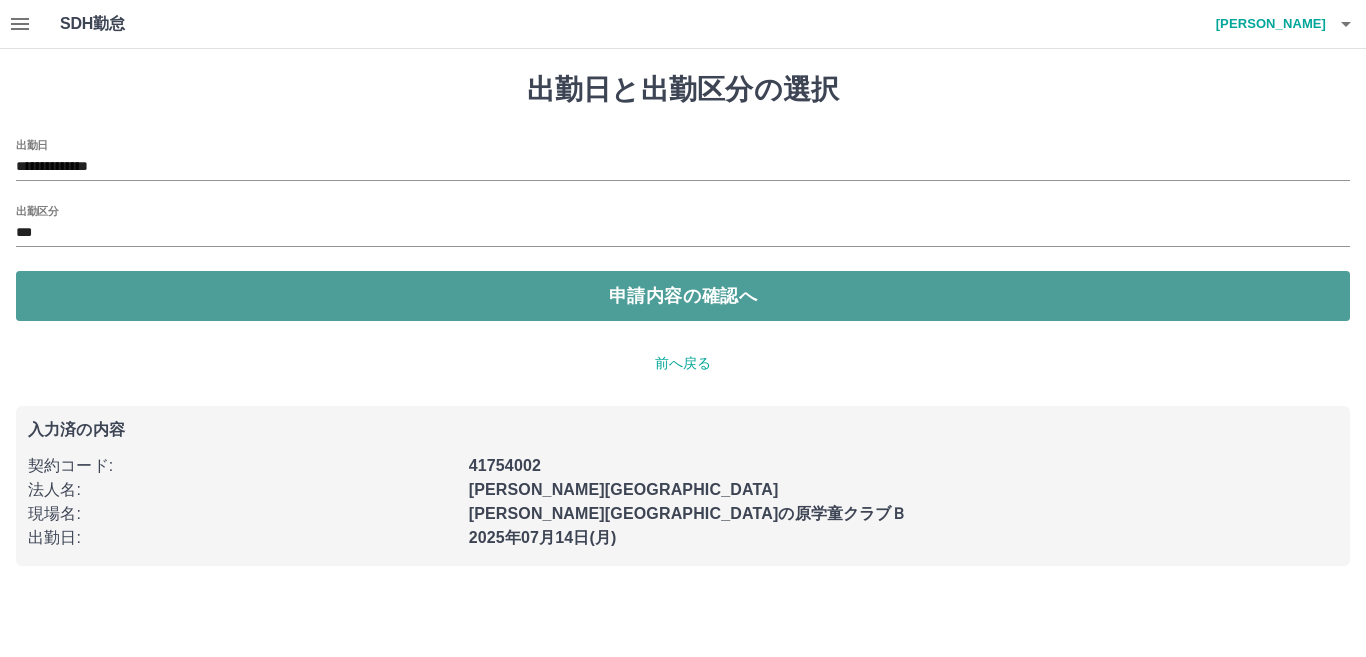 click on "申請内容の確認へ" at bounding box center (683, 296) 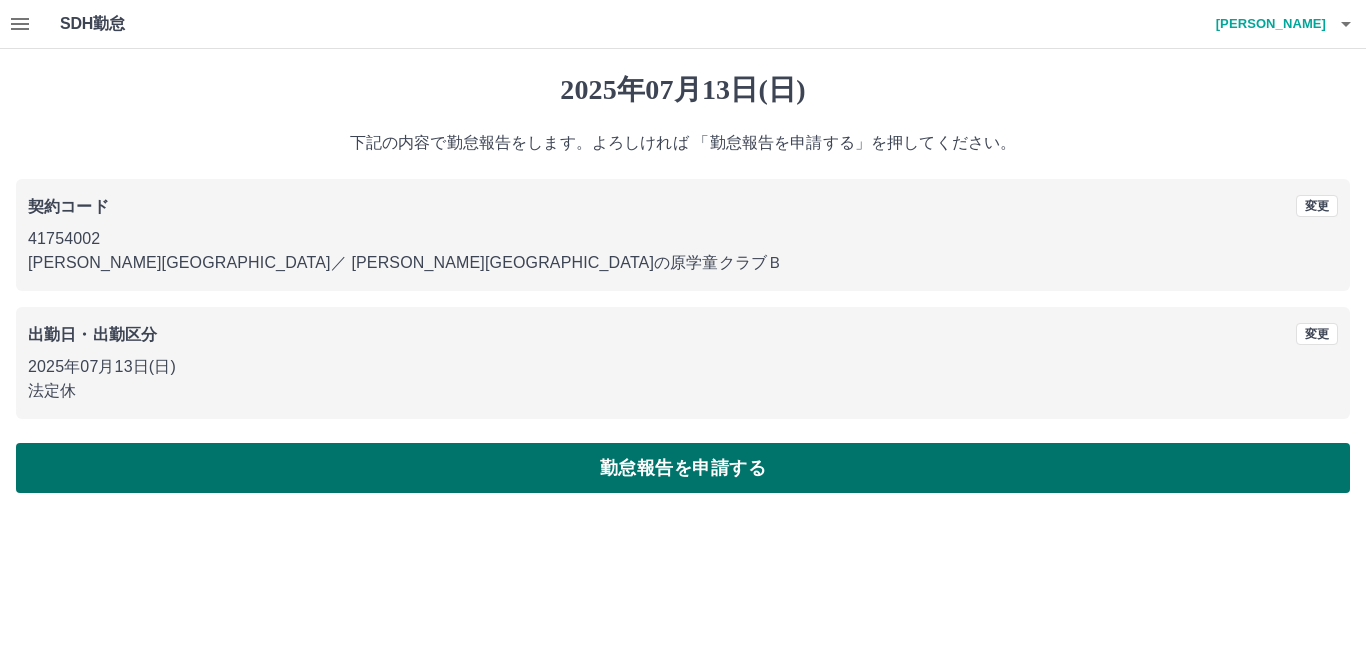 click on "勤怠報告を申請する" at bounding box center (683, 468) 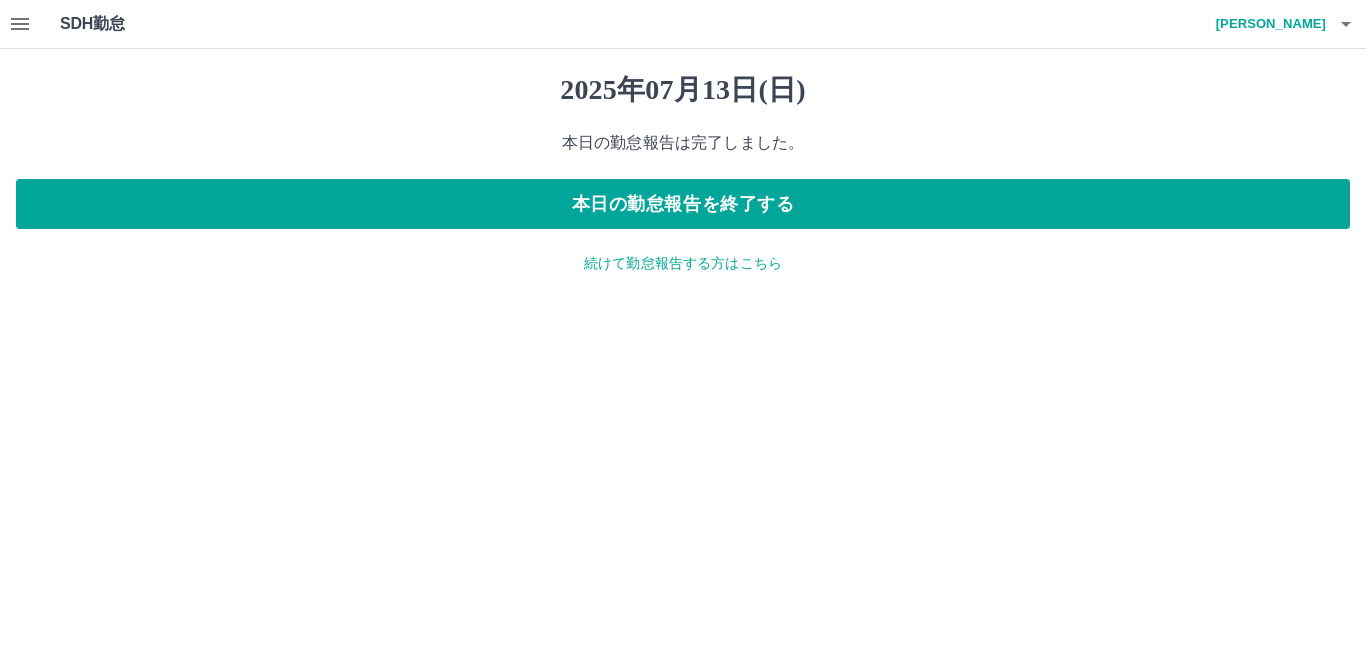 click 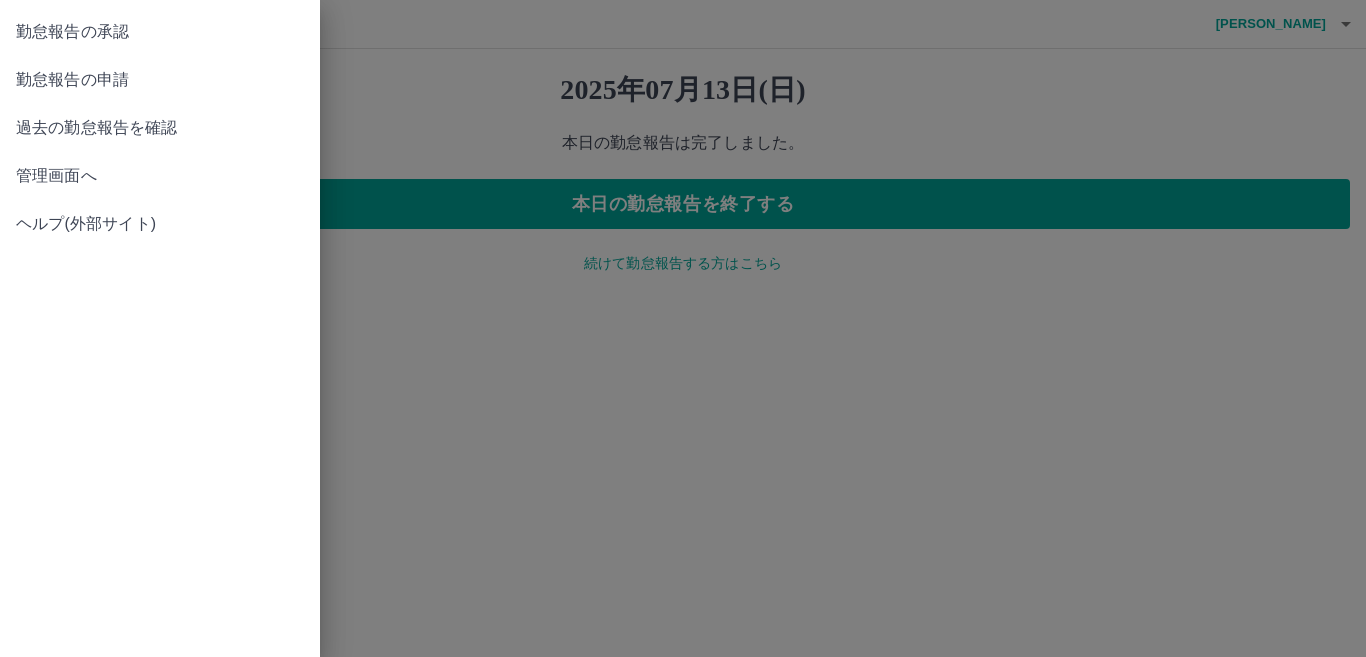 click on "勤怠報告の承認" at bounding box center (160, 32) 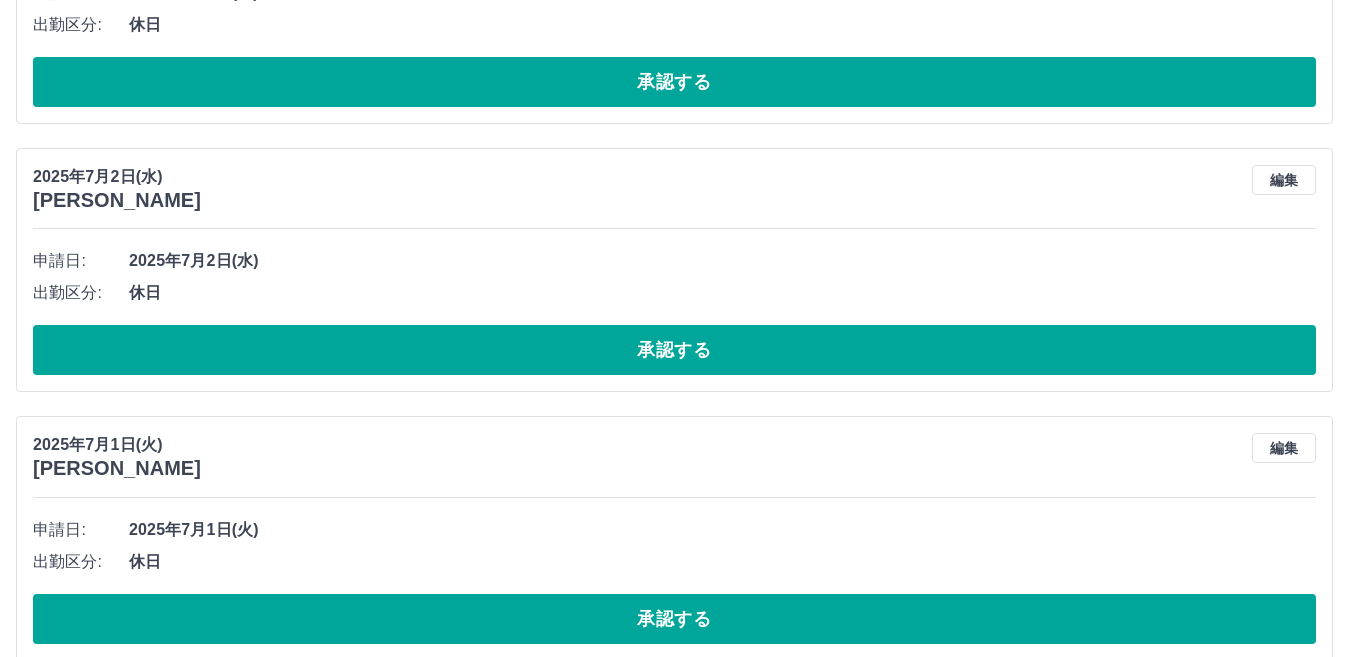 scroll, scrollTop: 3953, scrollLeft: 0, axis: vertical 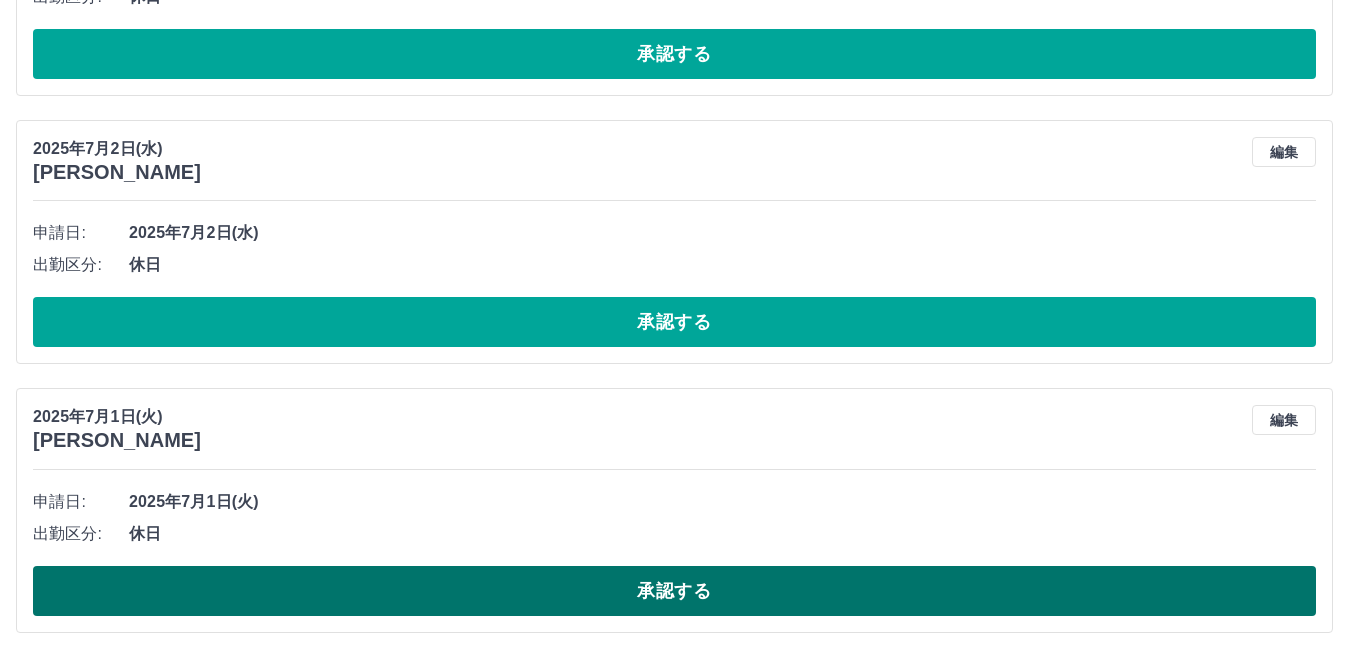 click on "承認する" at bounding box center [674, 591] 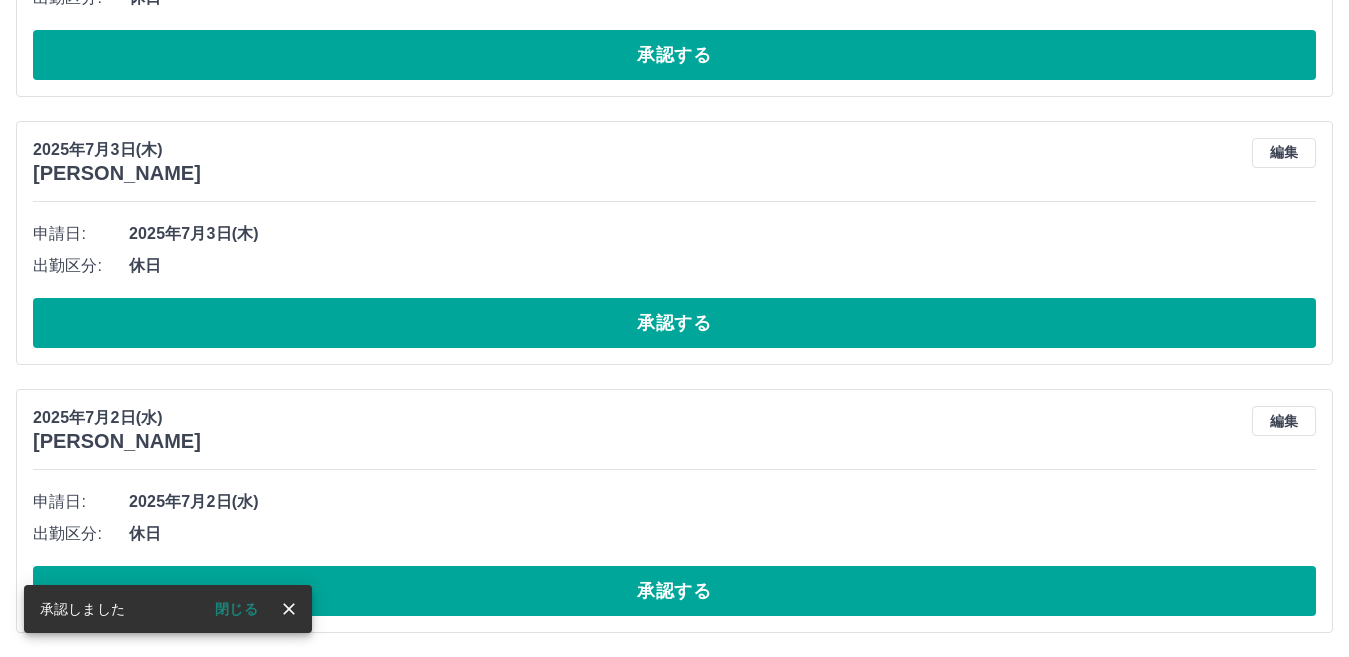 scroll, scrollTop: 3684, scrollLeft: 0, axis: vertical 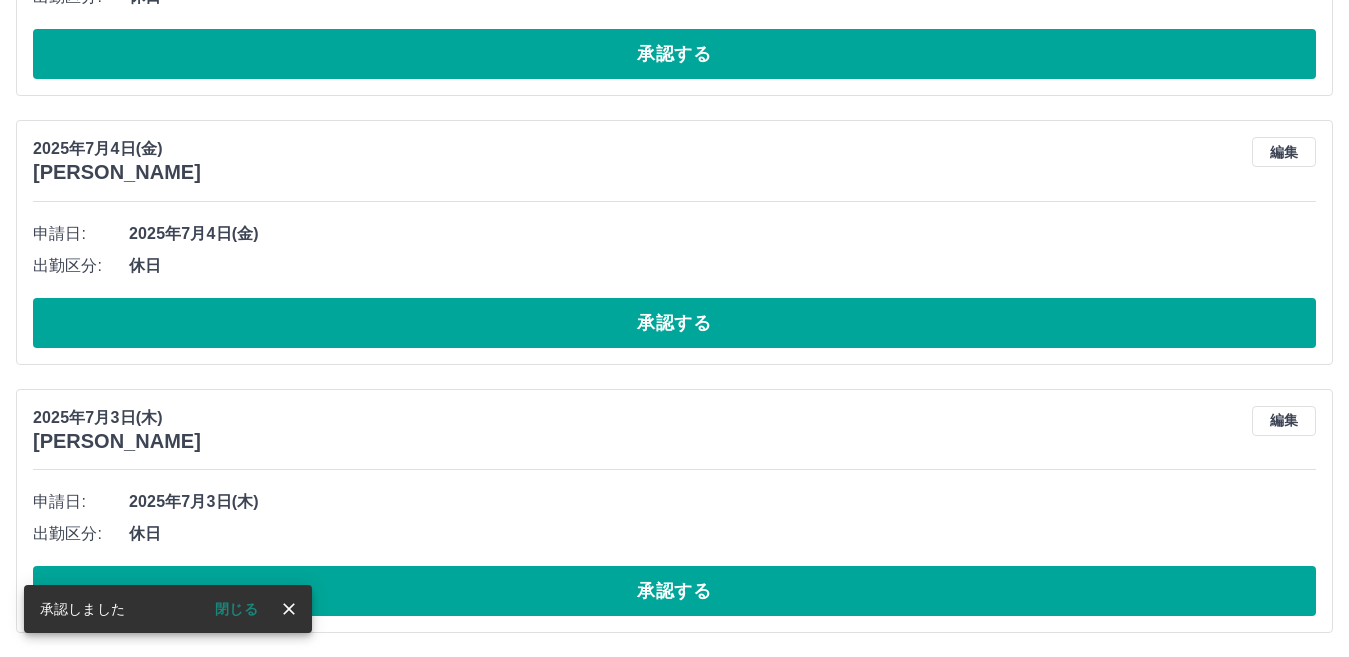 click on "承認する" at bounding box center [674, 591] 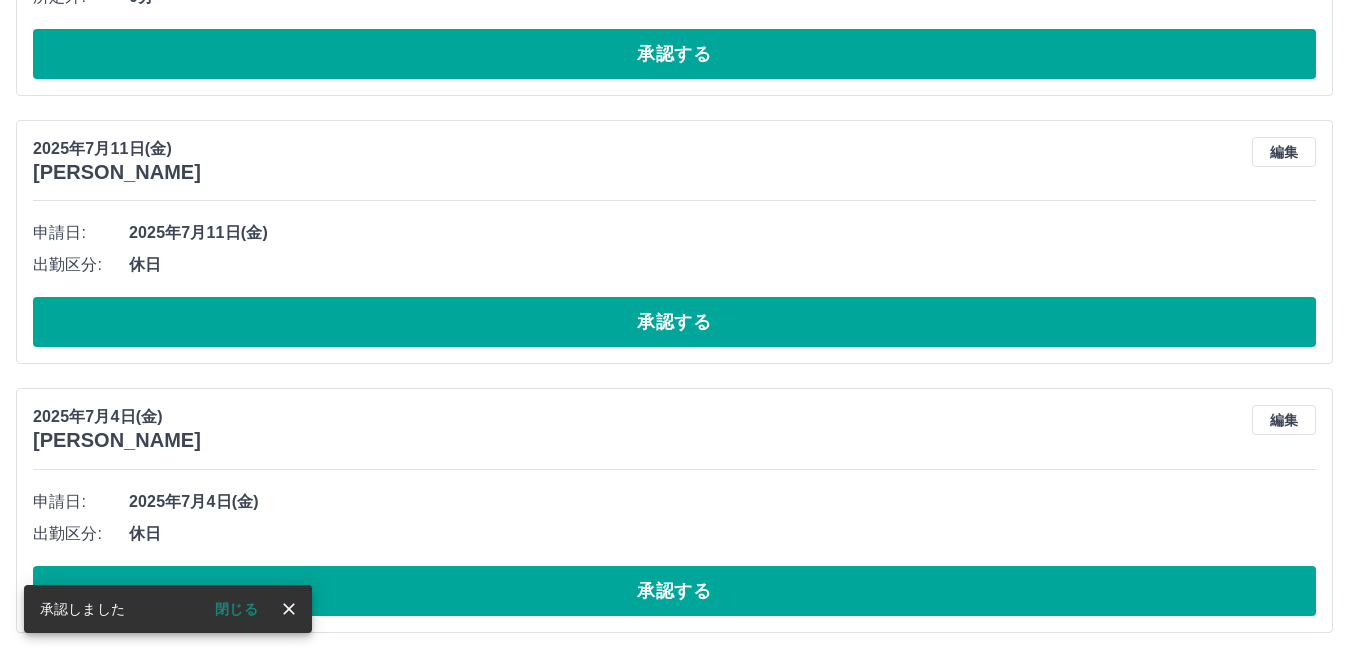 scroll, scrollTop: 3148, scrollLeft: 0, axis: vertical 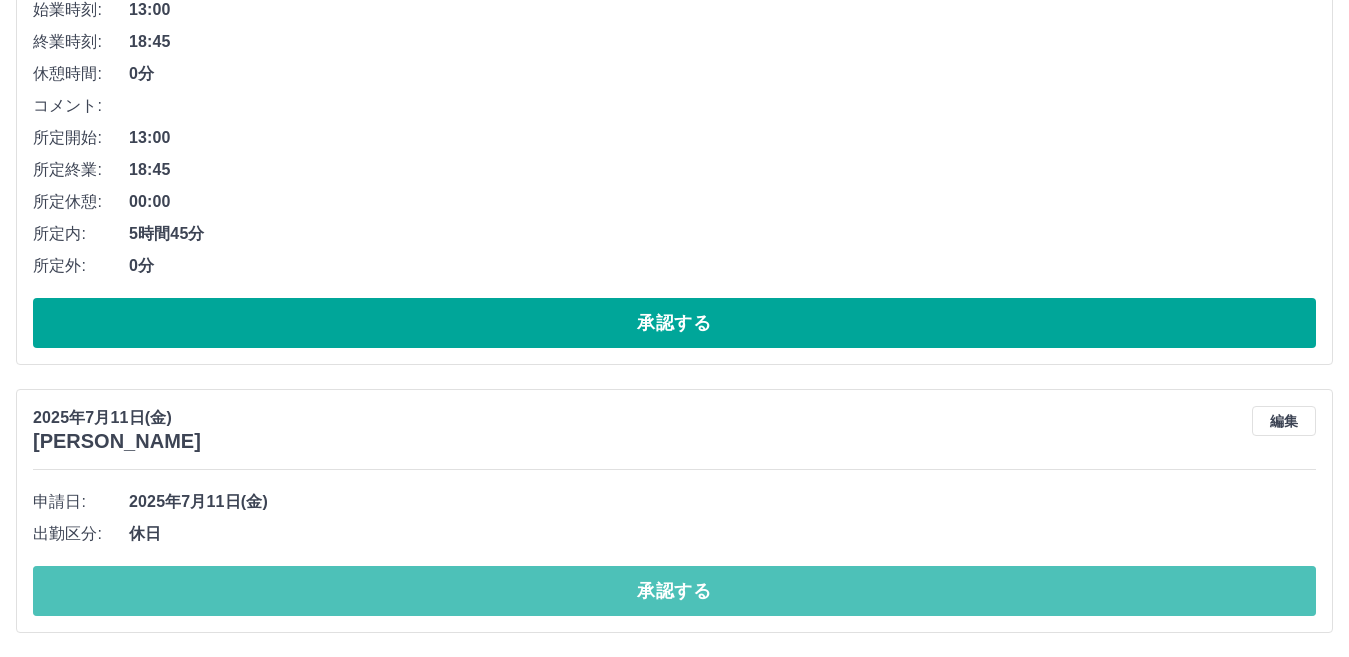 click on "承認する" at bounding box center [674, 591] 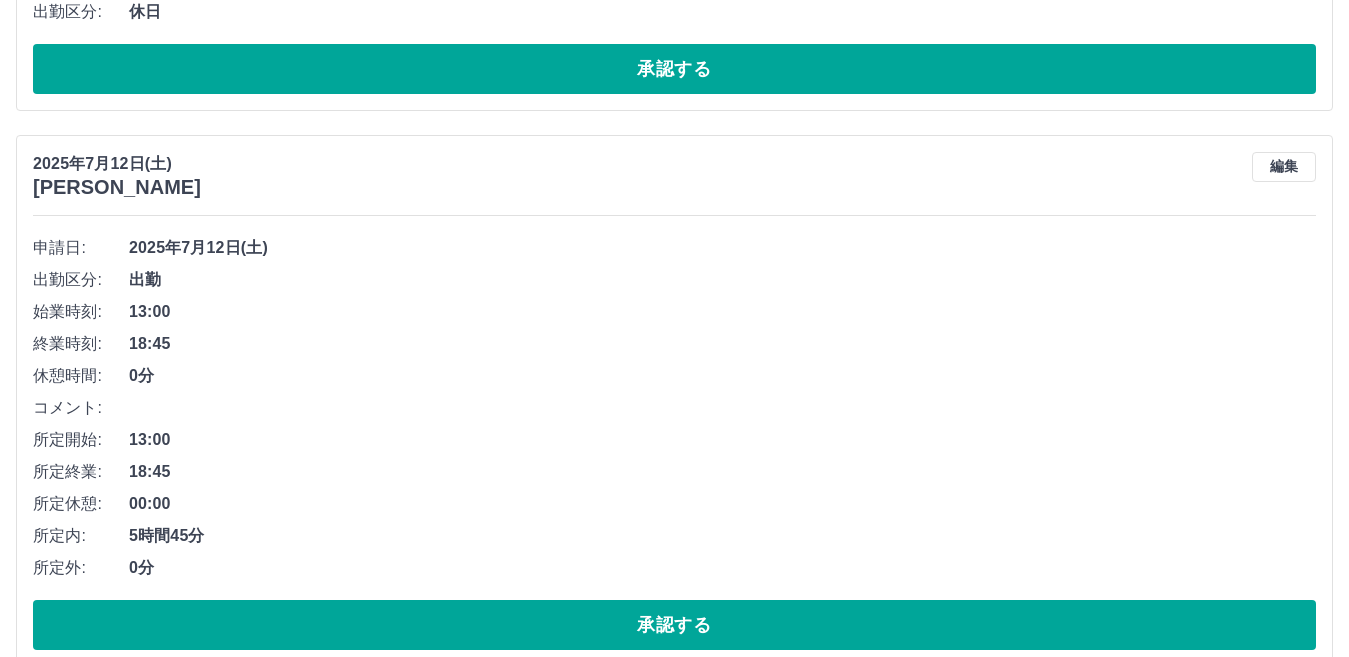 scroll, scrollTop: 2611, scrollLeft: 0, axis: vertical 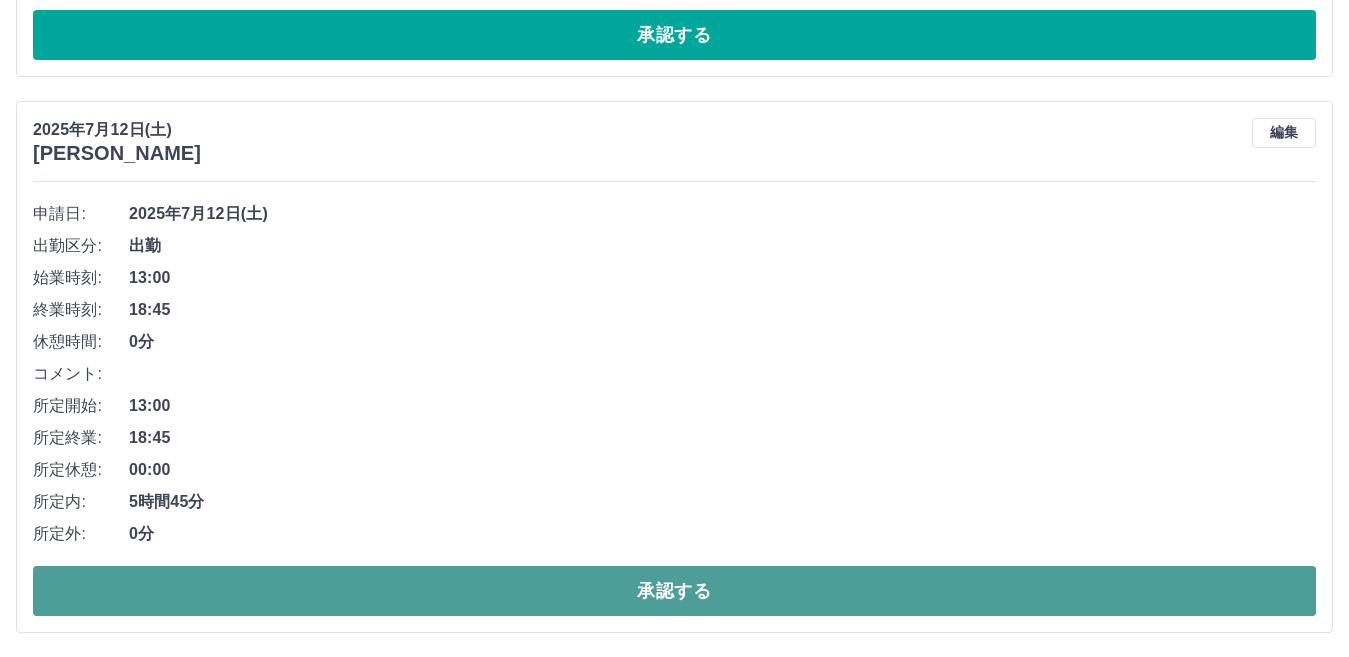 click on "承認する" at bounding box center [674, 591] 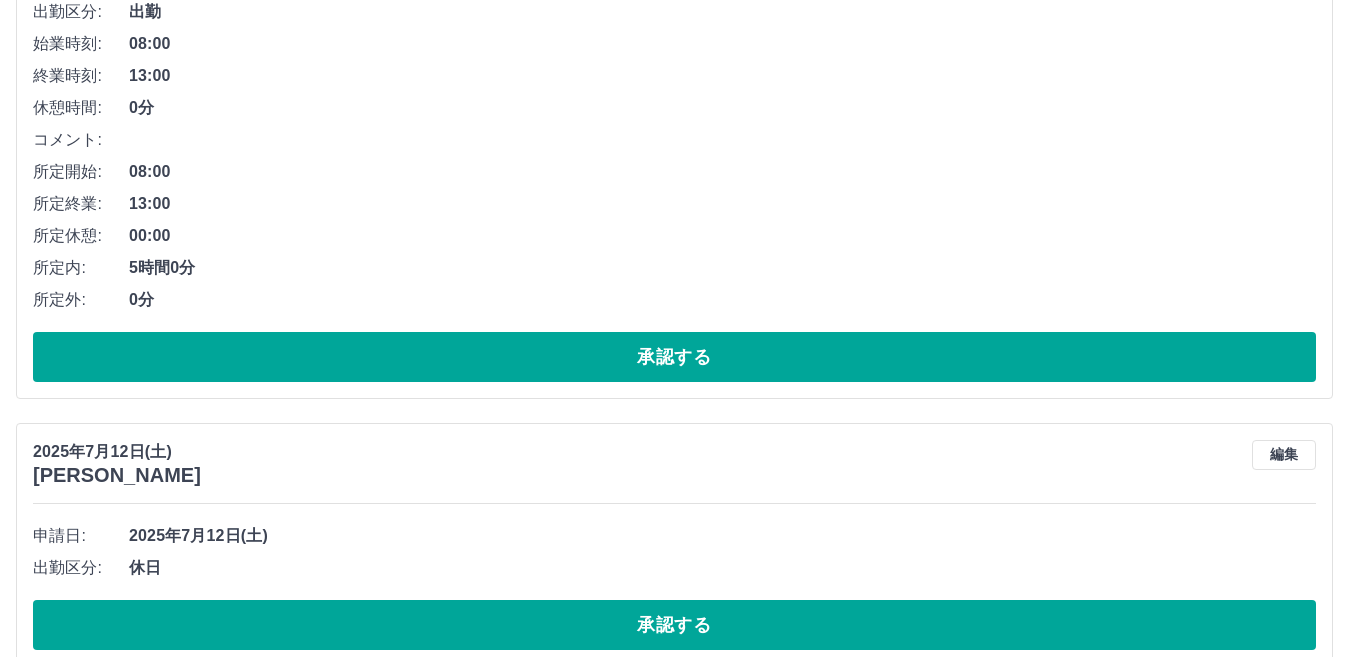 scroll, scrollTop: 2611, scrollLeft: 0, axis: vertical 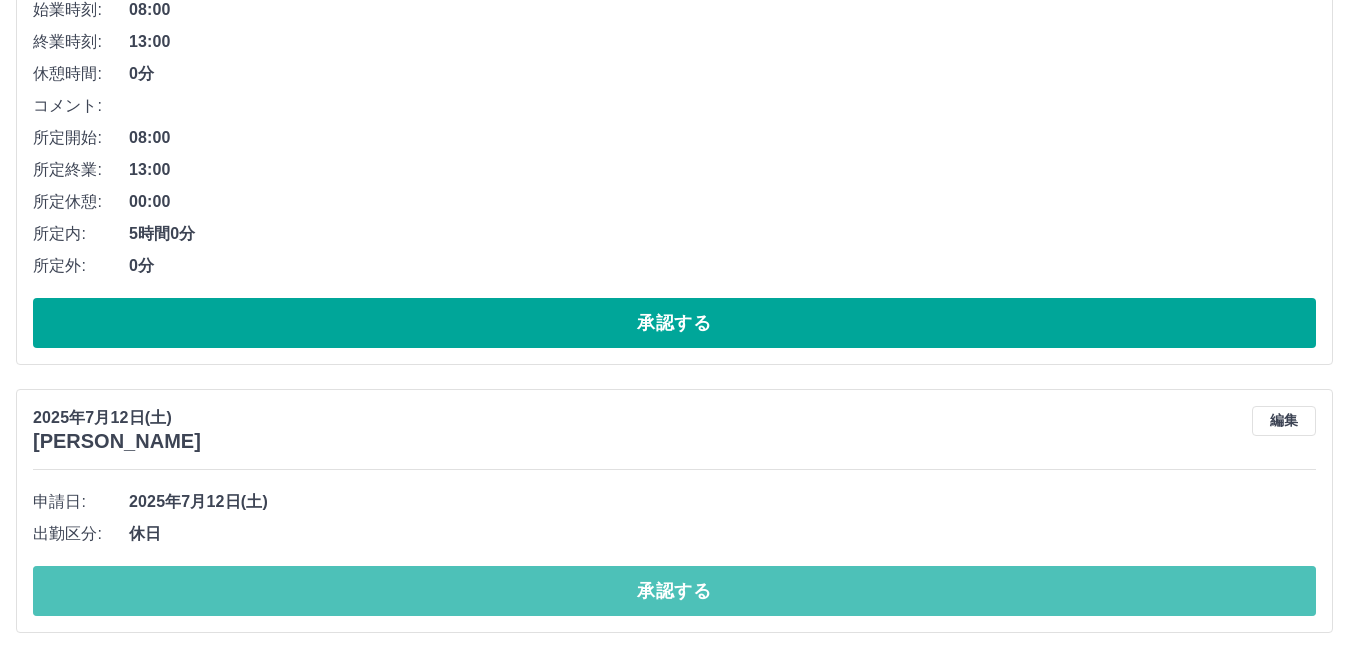 click on "承認する" at bounding box center [674, 591] 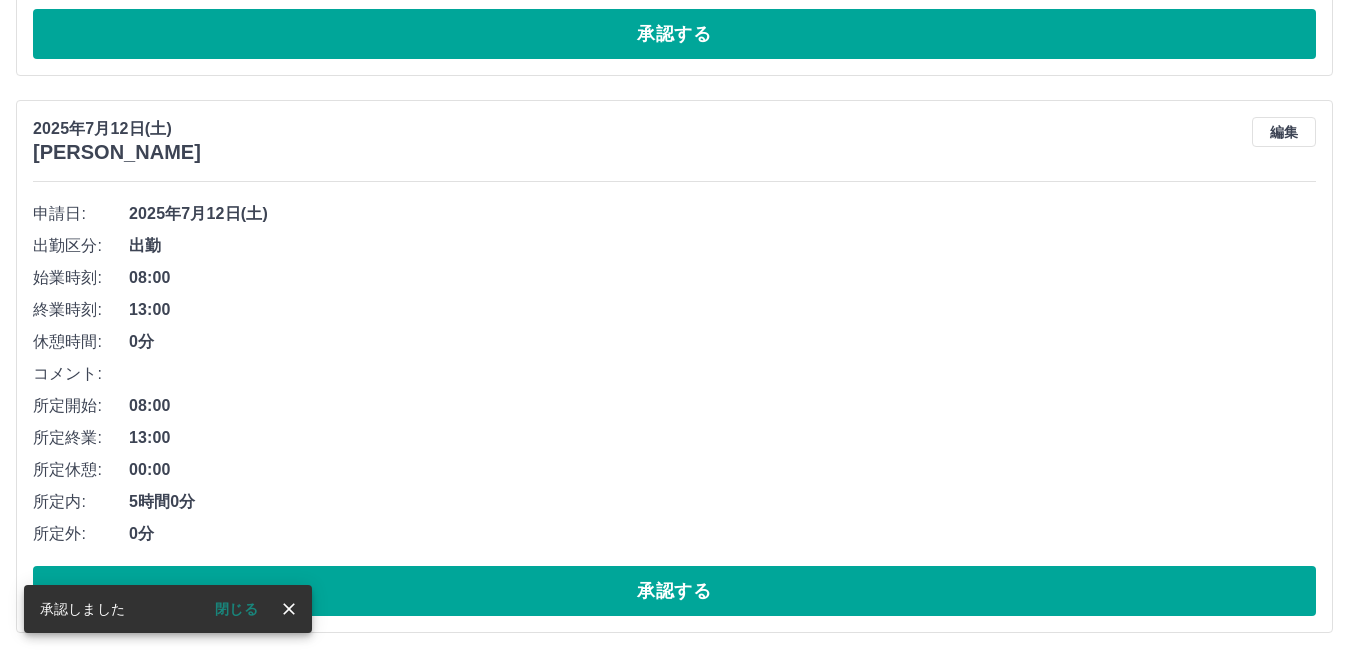 scroll, scrollTop: 2343, scrollLeft: 0, axis: vertical 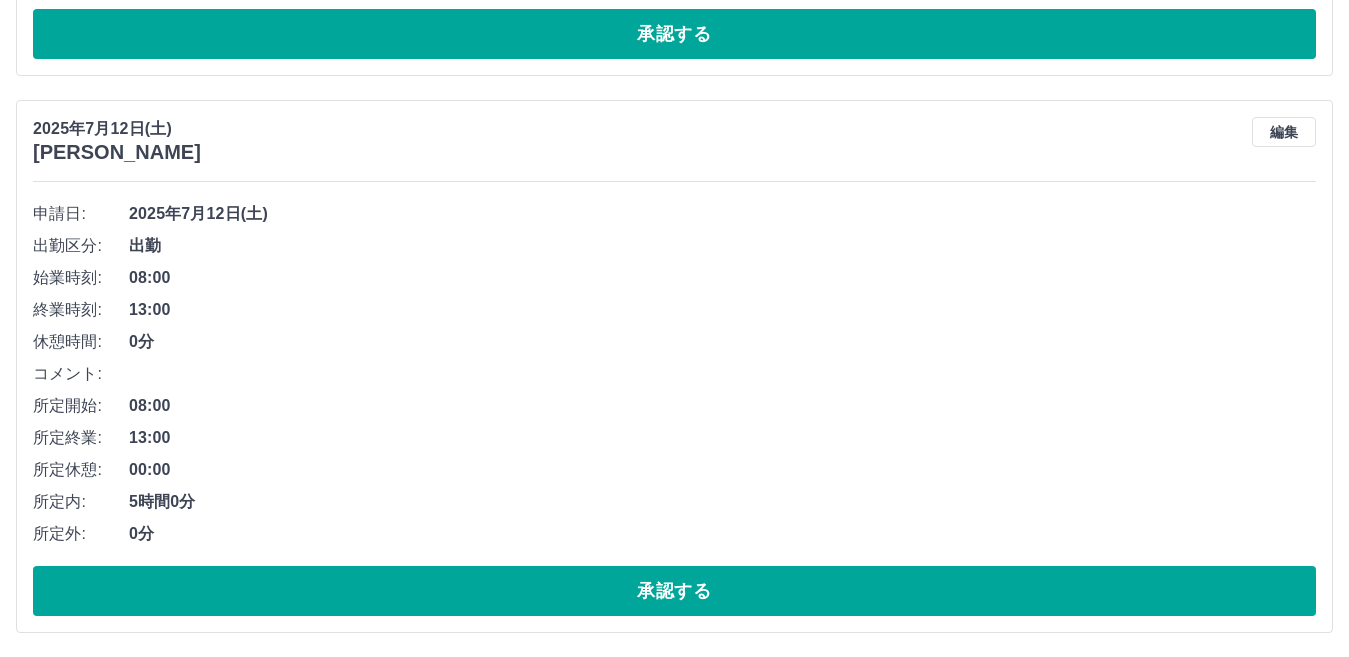 click on "承認する" at bounding box center (674, 591) 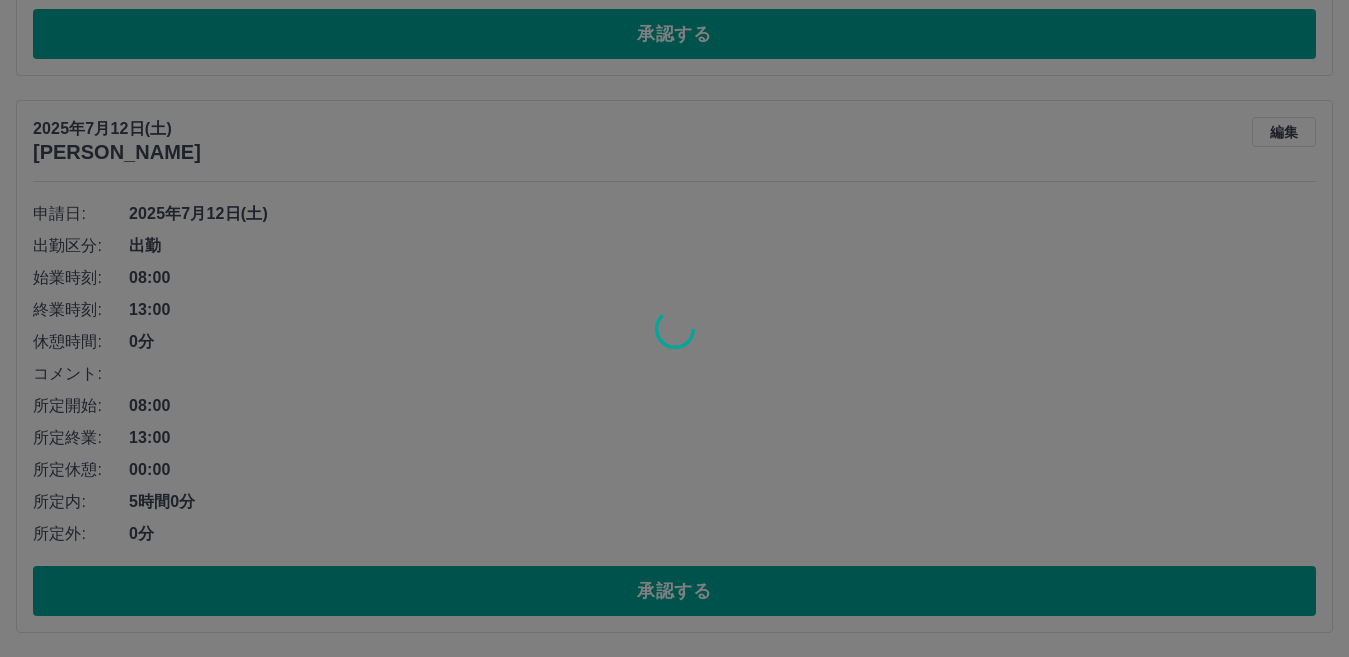 scroll, scrollTop: 1786, scrollLeft: 0, axis: vertical 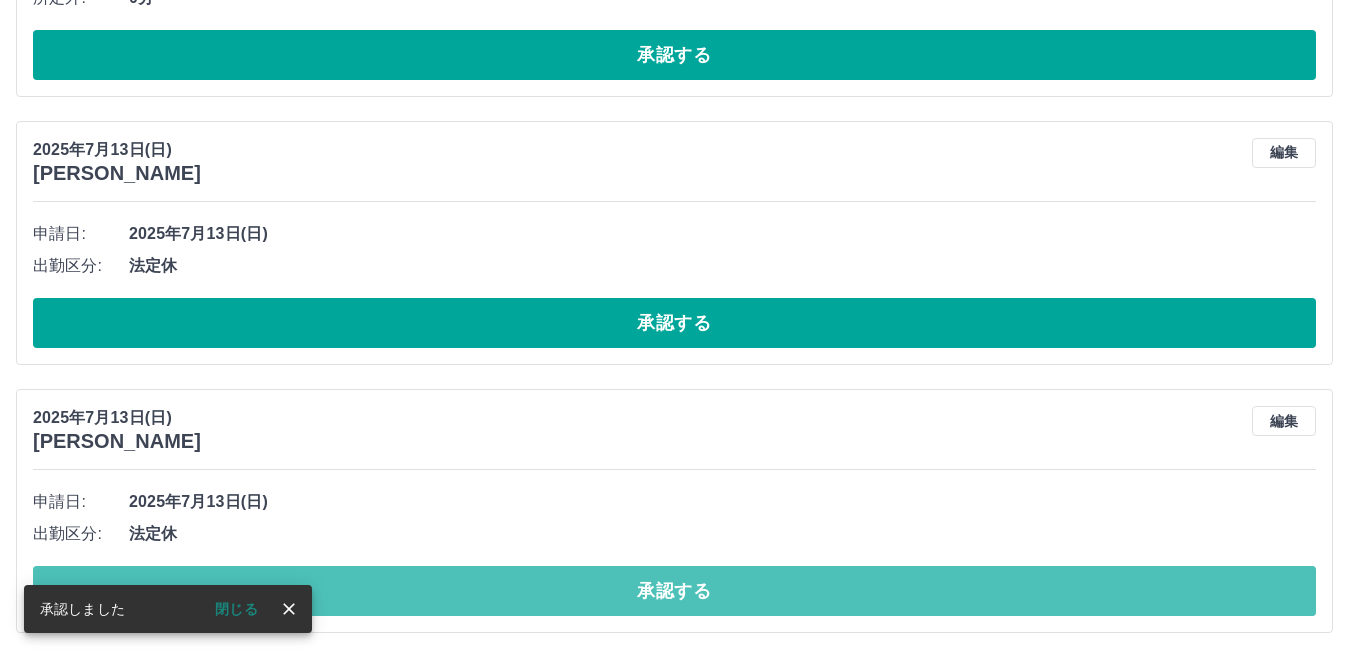 click on "承認する" at bounding box center (674, 591) 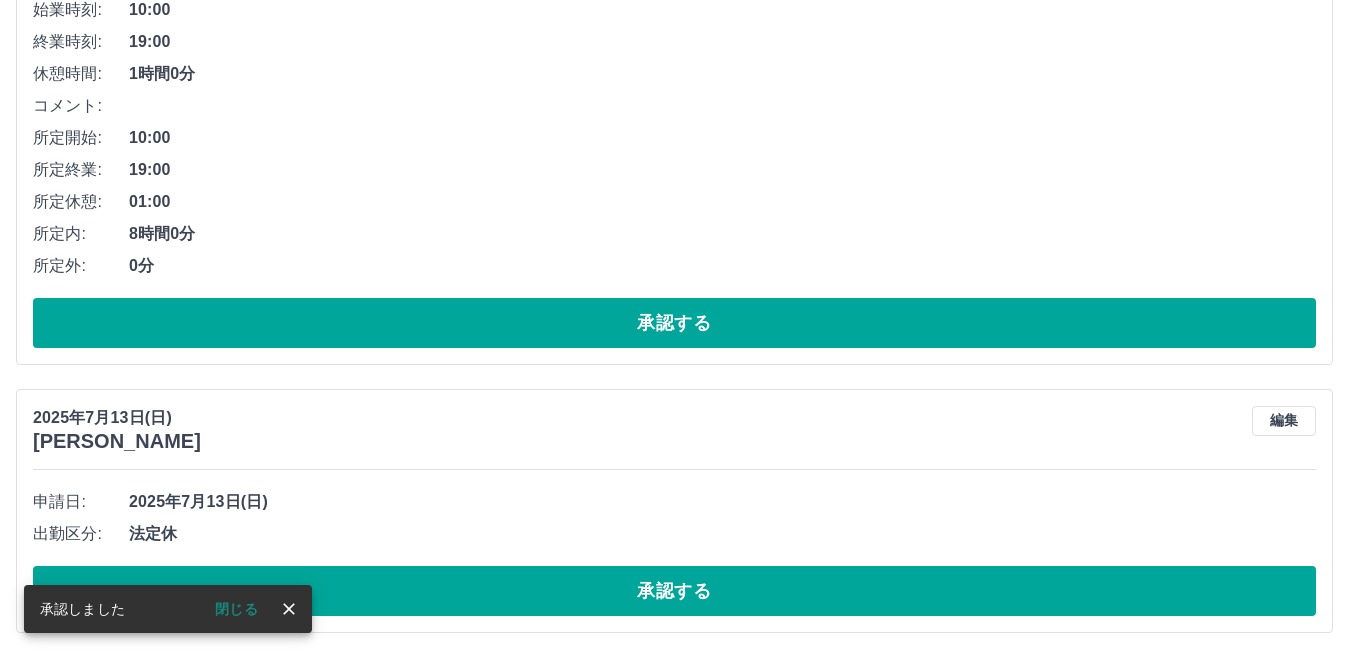 scroll, scrollTop: 1518, scrollLeft: 0, axis: vertical 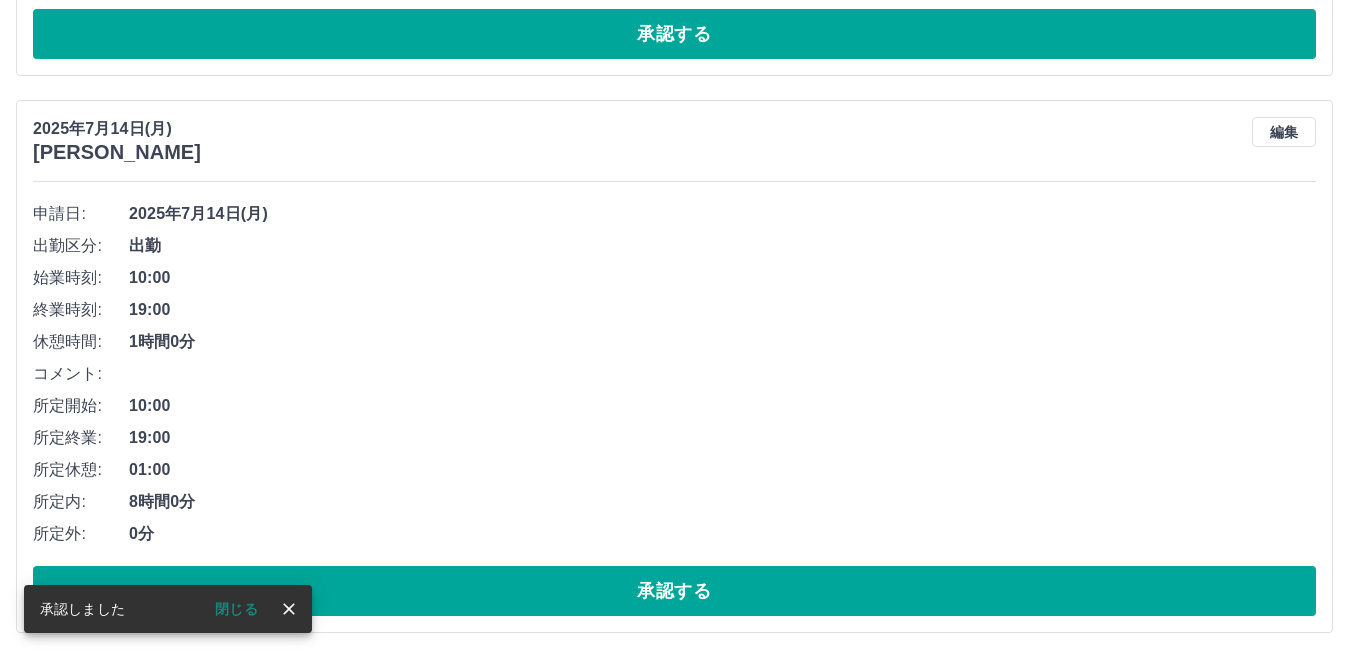 click on "8時間0分" at bounding box center [722, 502] 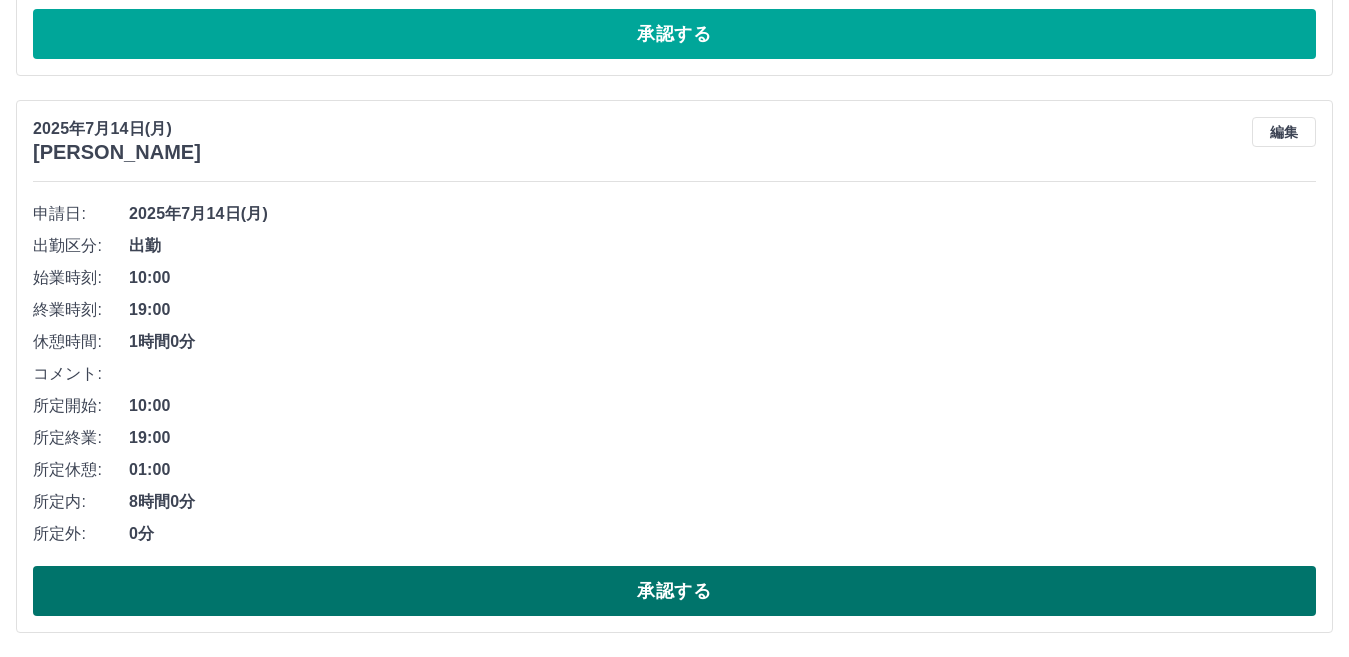 click on "承認する" at bounding box center (674, 591) 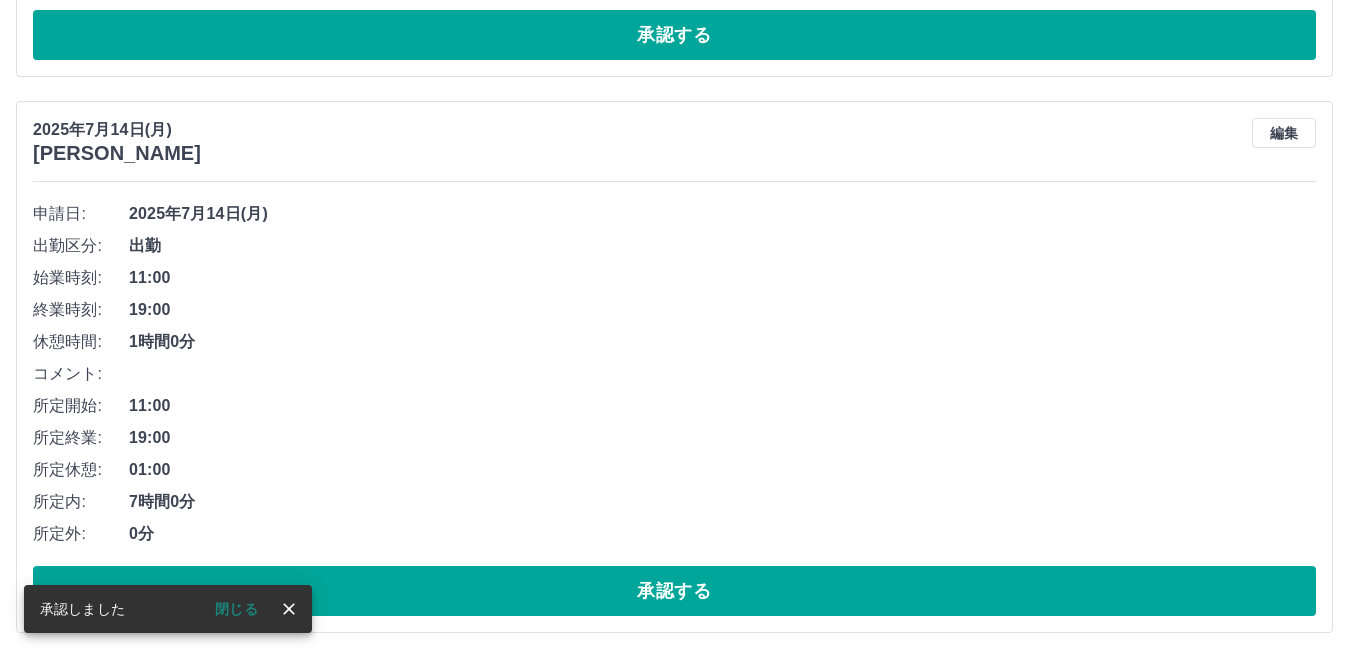 scroll, scrollTop: 693, scrollLeft: 0, axis: vertical 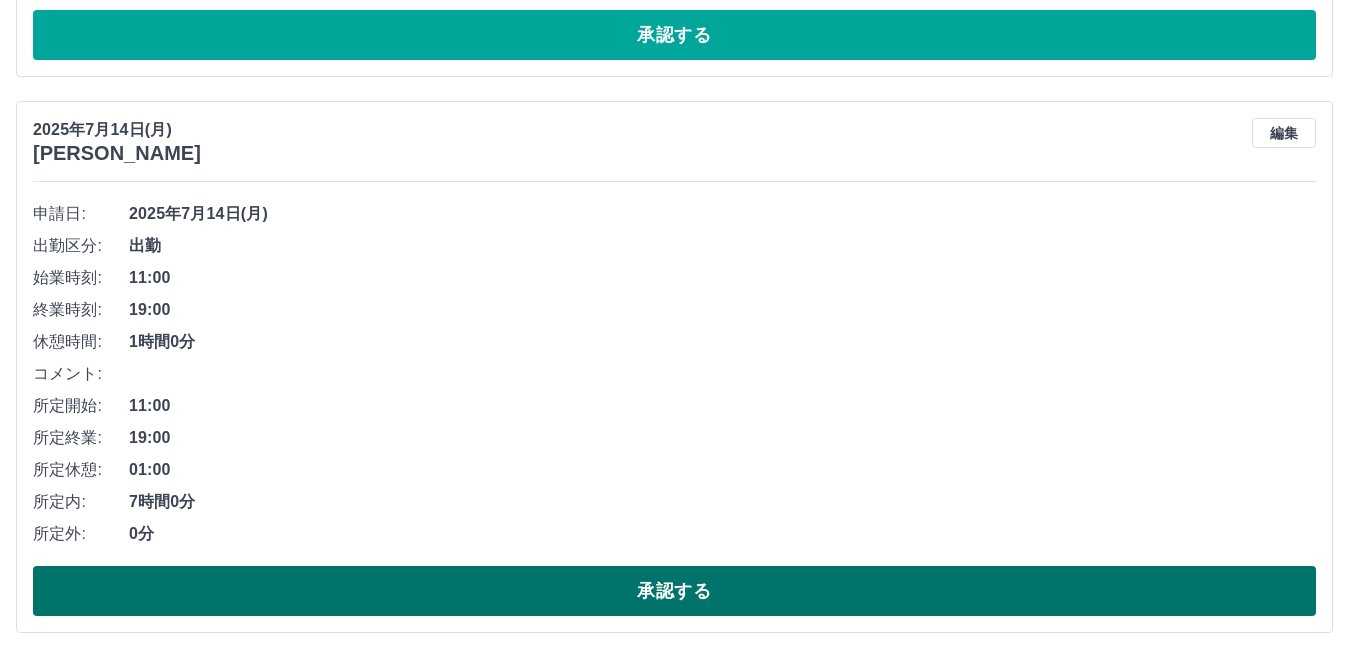 click on "承認する" at bounding box center (674, 591) 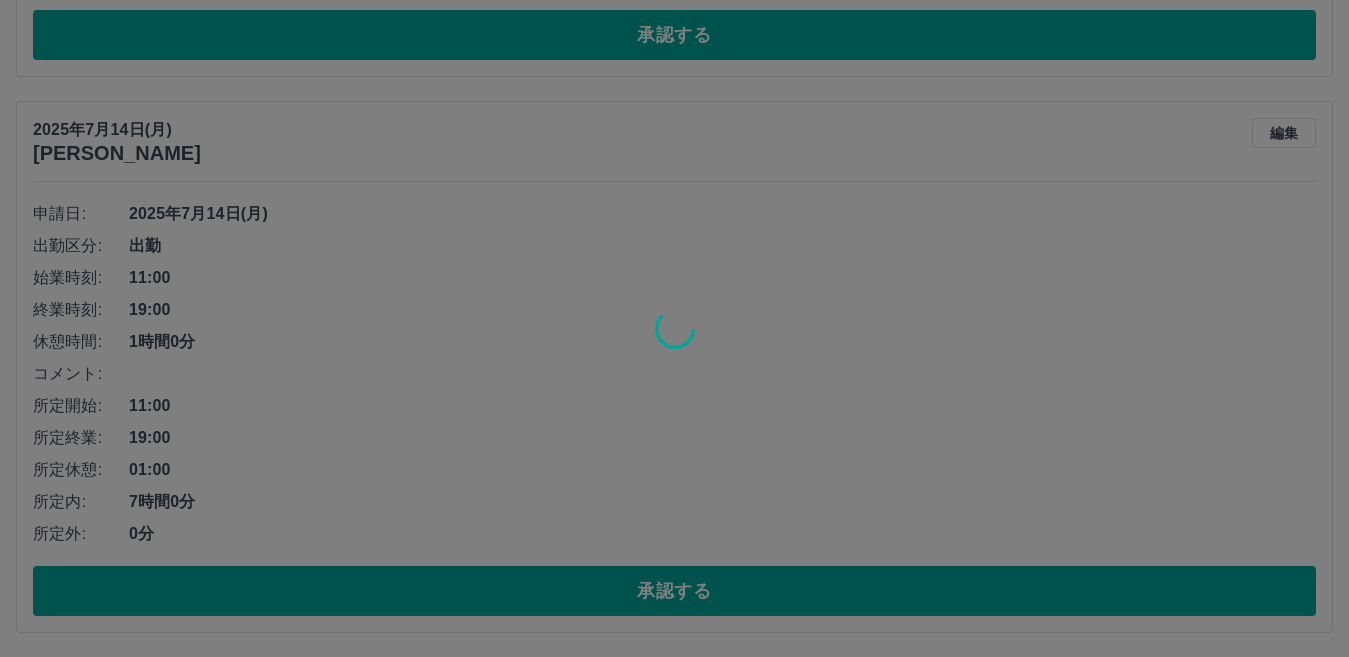 scroll, scrollTop: 137, scrollLeft: 0, axis: vertical 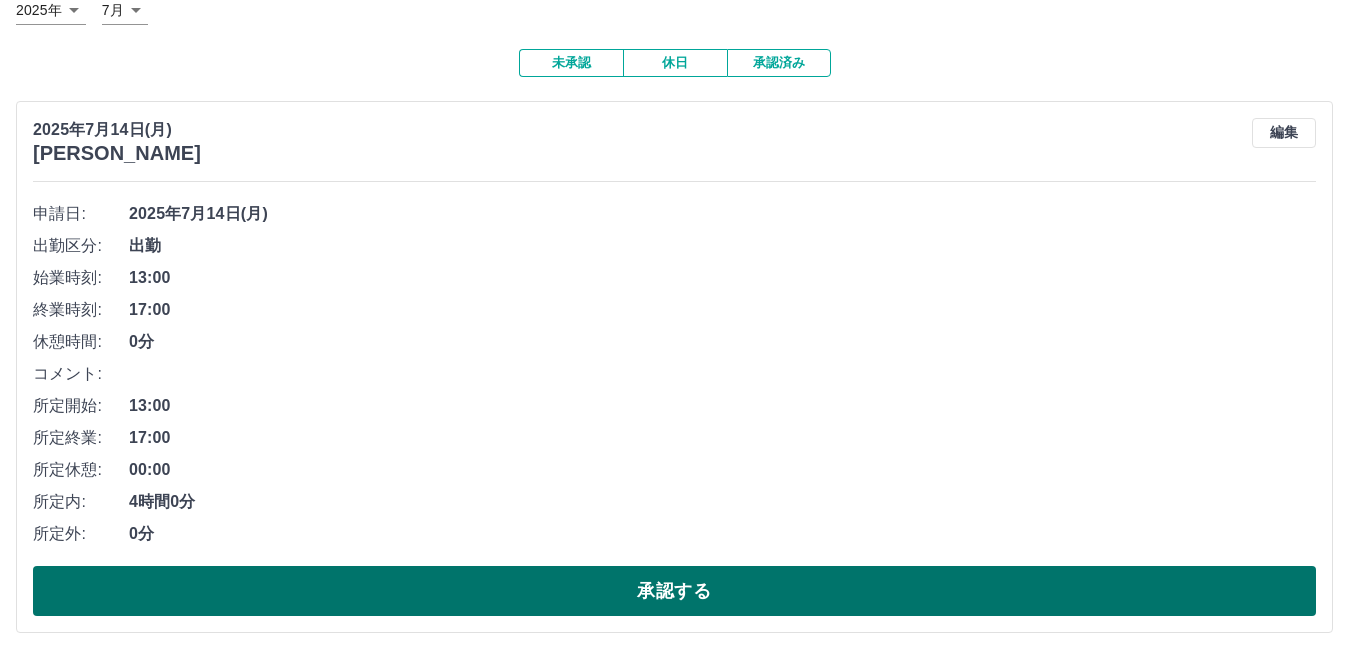 click on "承認する" at bounding box center [674, 591] 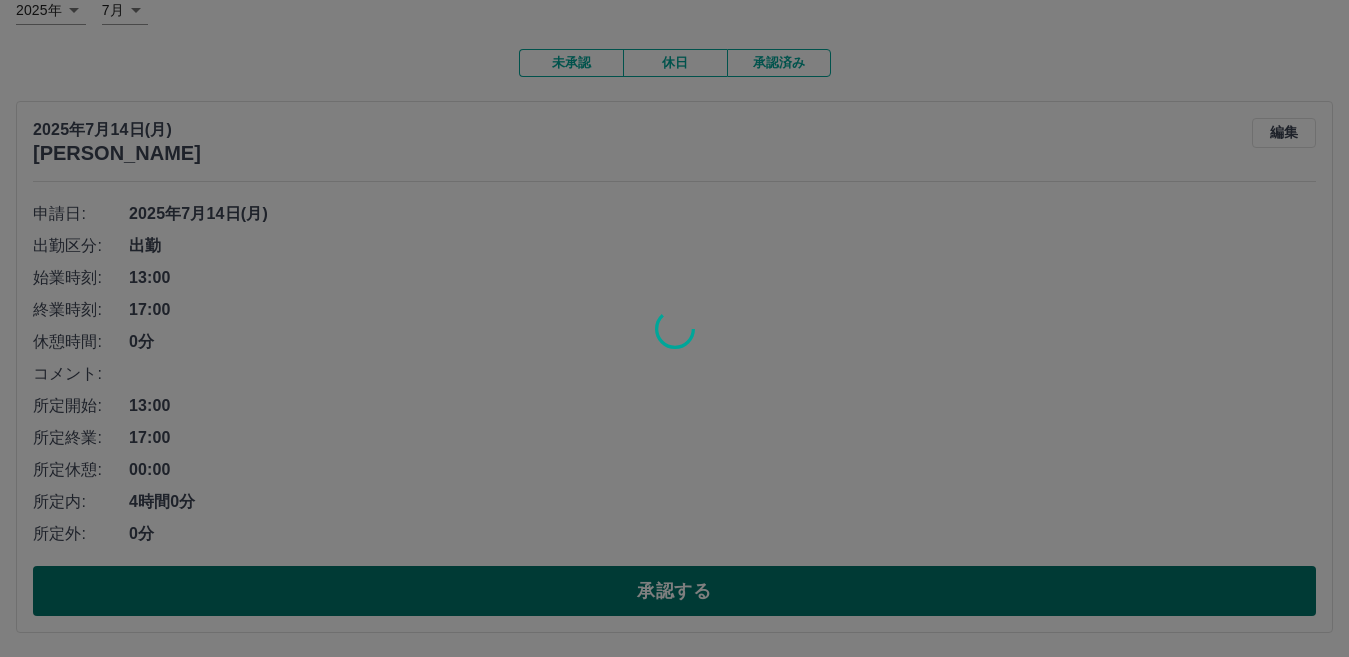 scroll, scrollTop: 0, scrollLeft: 0, axis: both 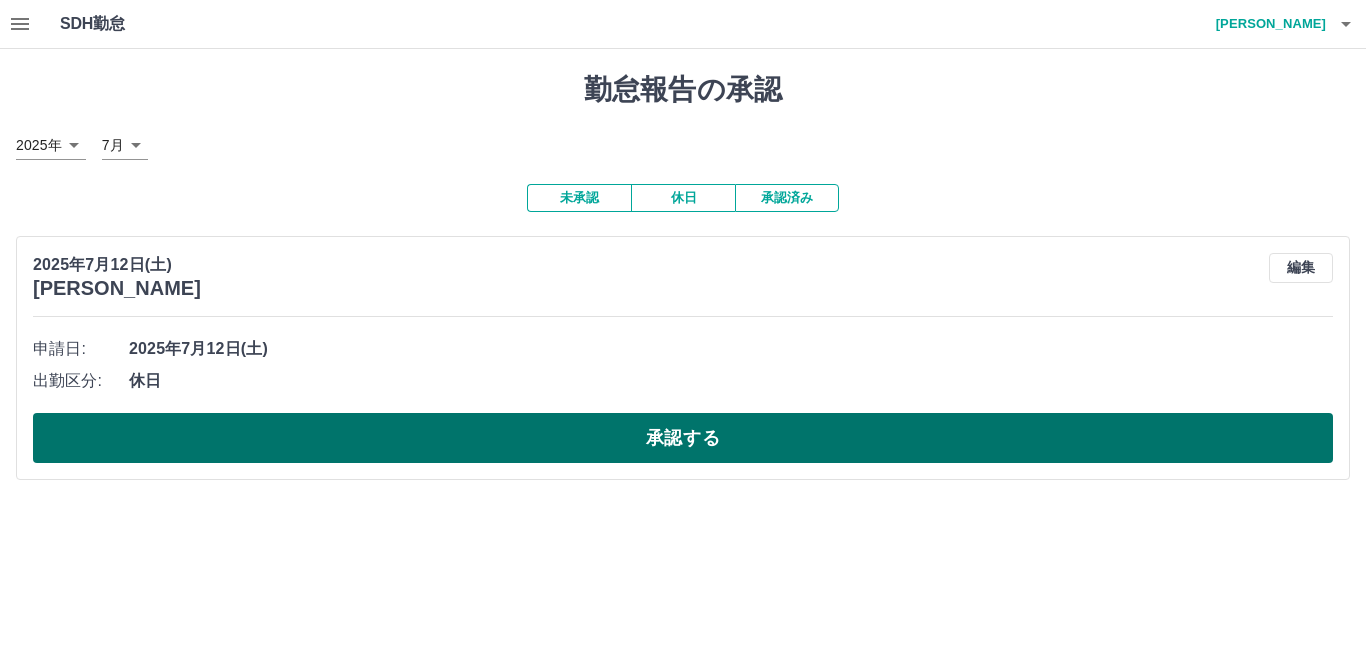 click on "承認する" at bounding box center (683, 438) 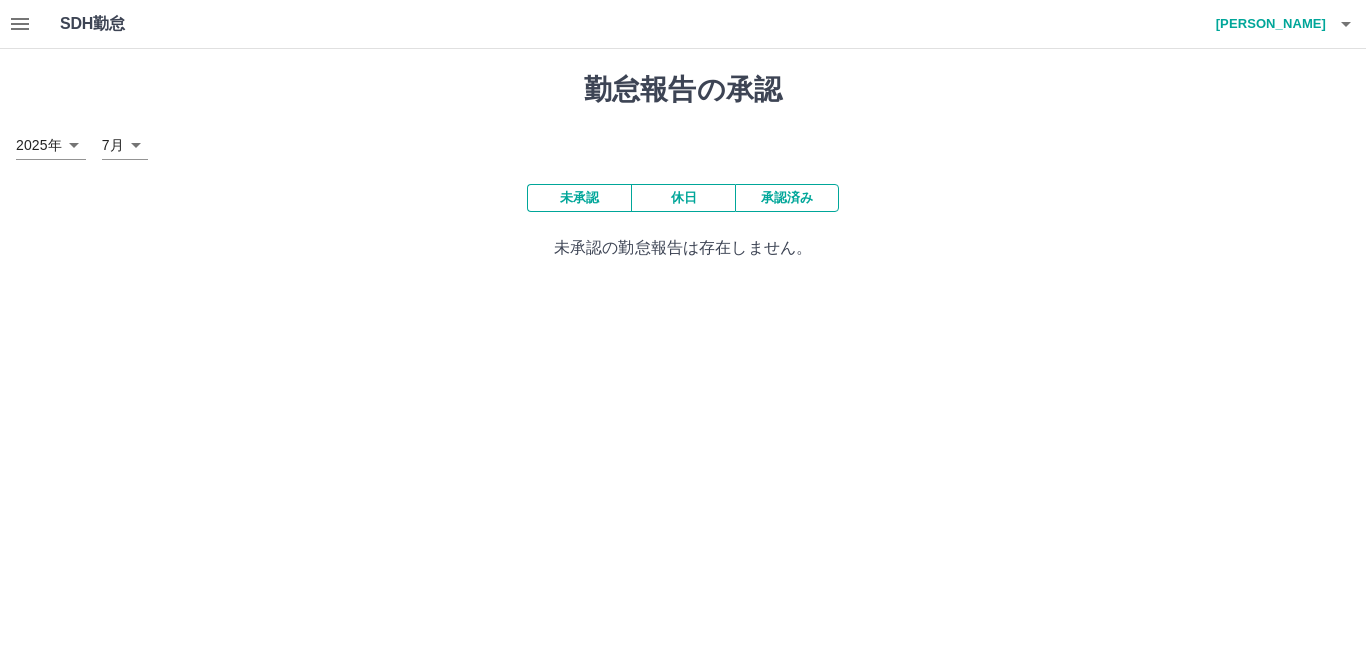 click on "承認済み" at bounding box center (787, 198) 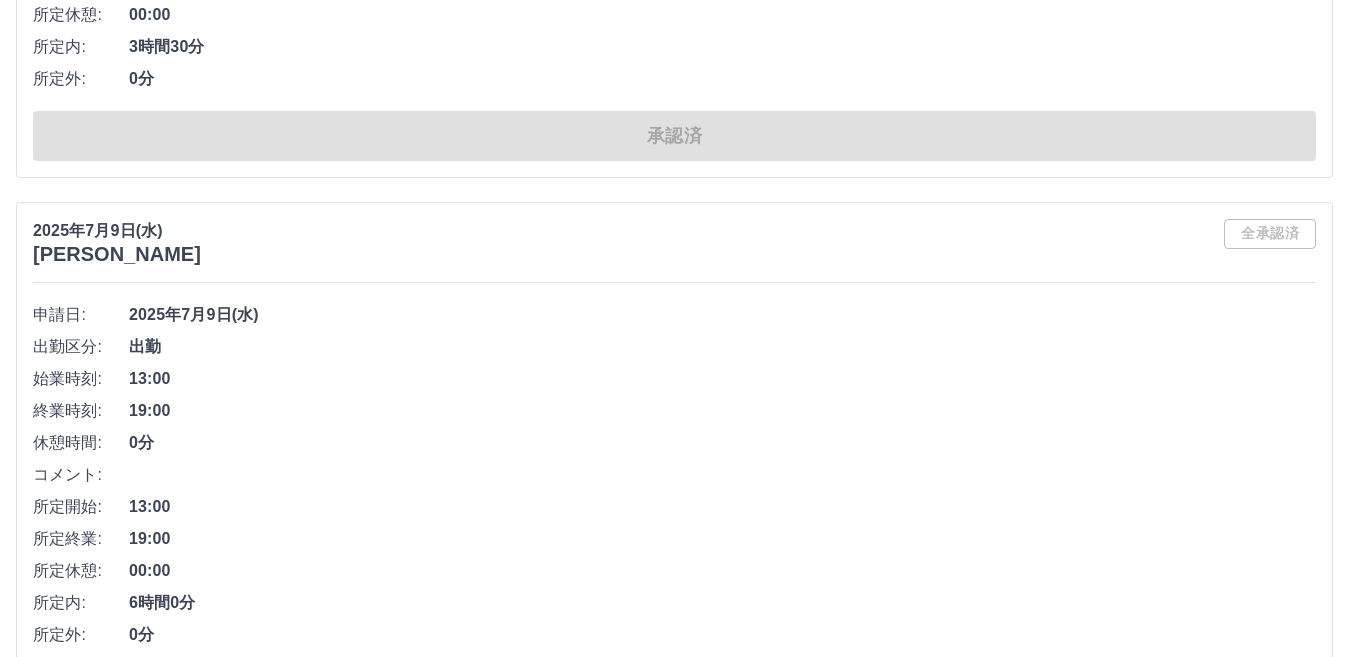scroll, scrollTop: 10971, scrollLeft: 0, axis: vertical 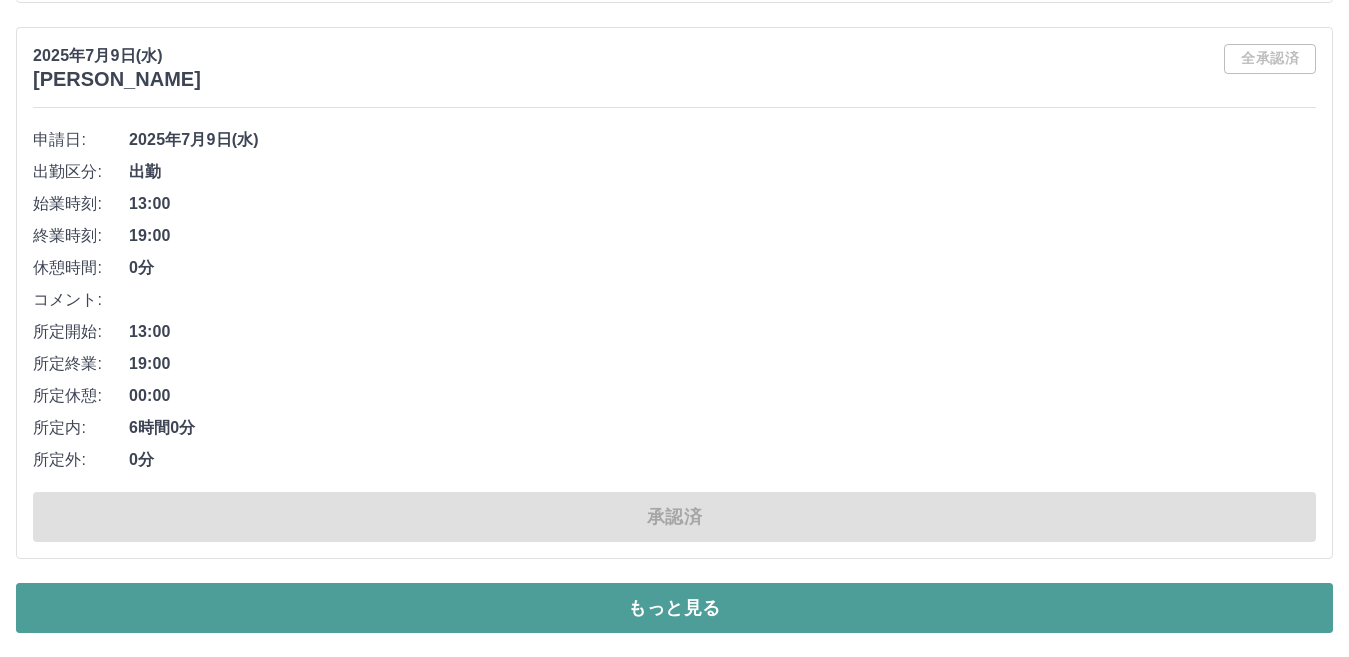 click on "もっと見る" at bounding box center (674, 608) 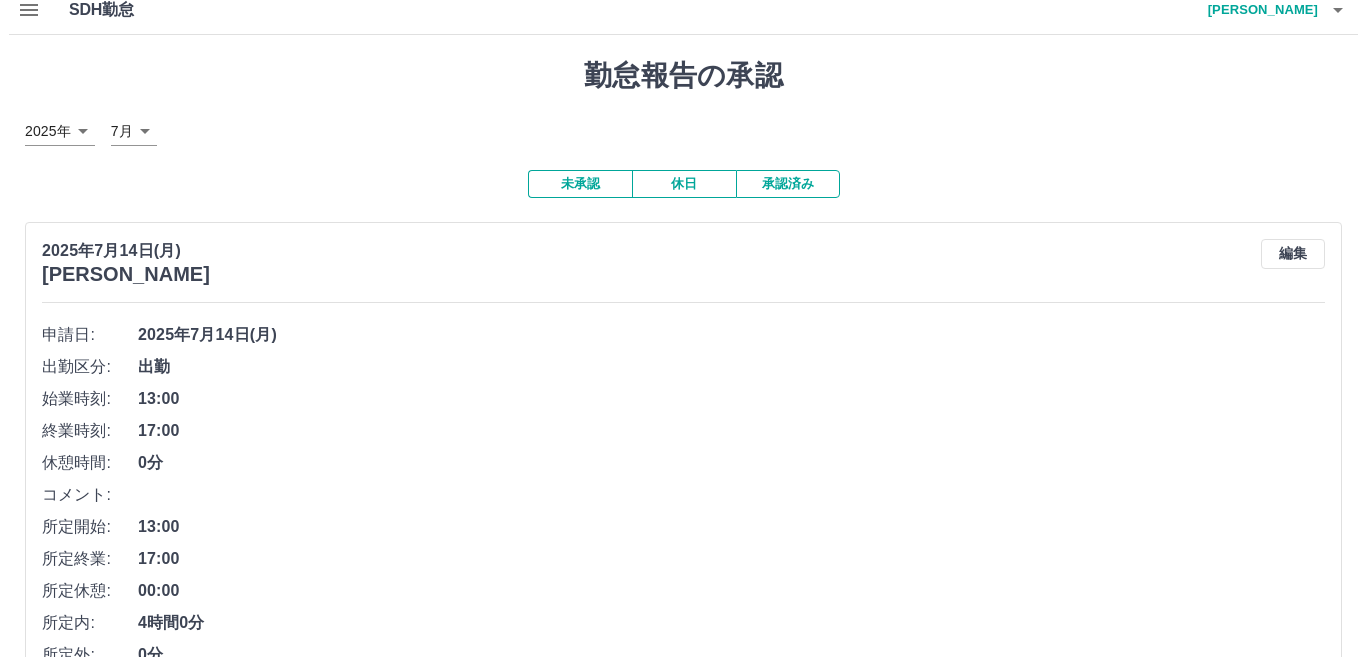 scroll, scrollTop: 0, scrollLeft: 0, axis: both 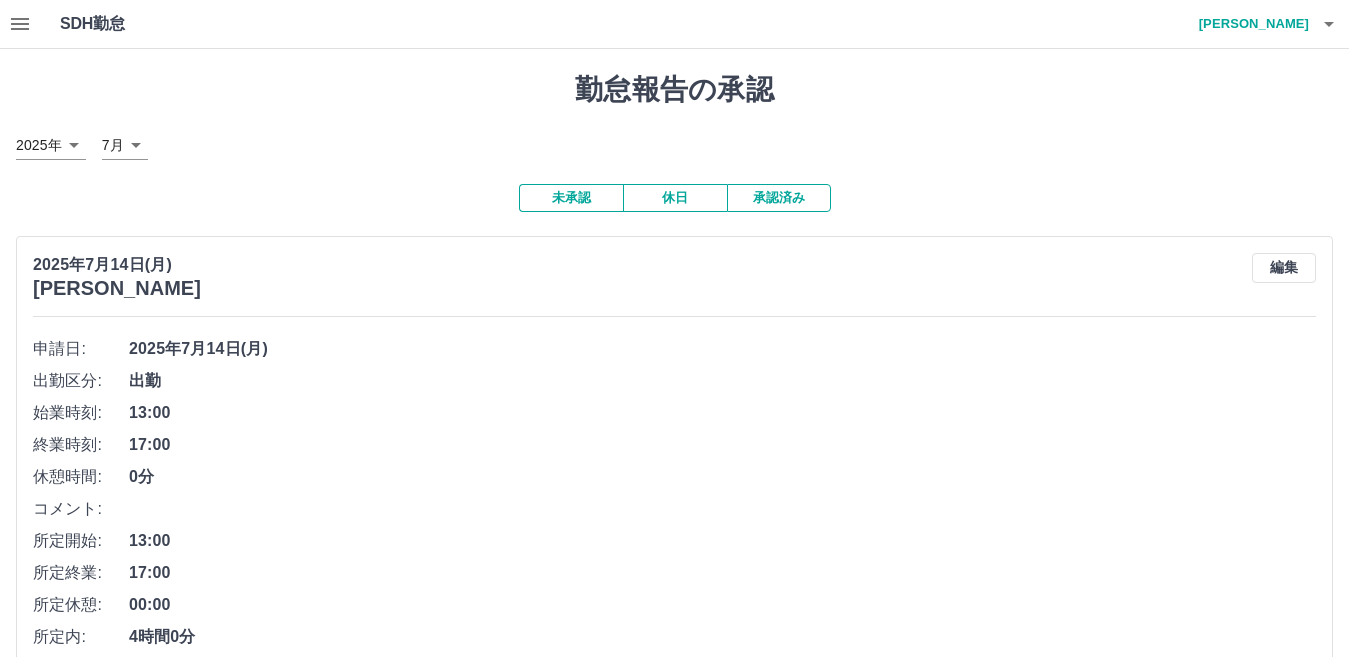 click on "[PERSON_NAME]" at bounding box center (1249, 24) 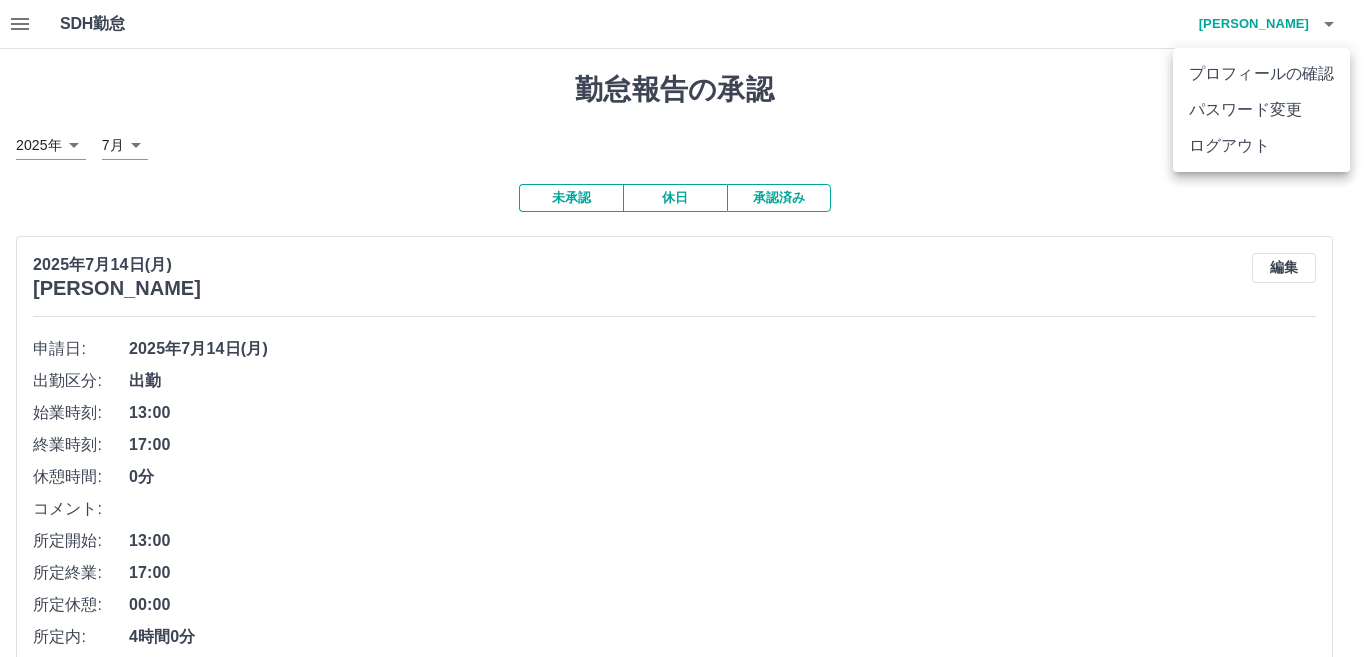 click at bounding box center (683, 328) 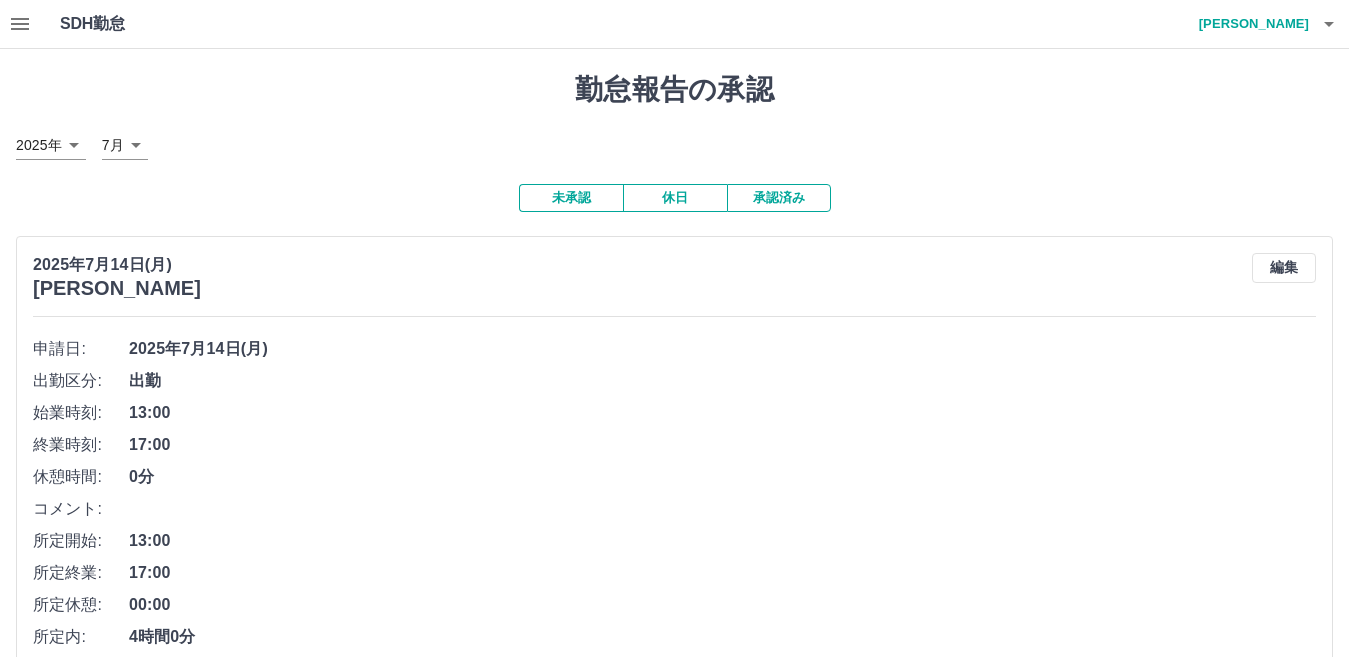 click 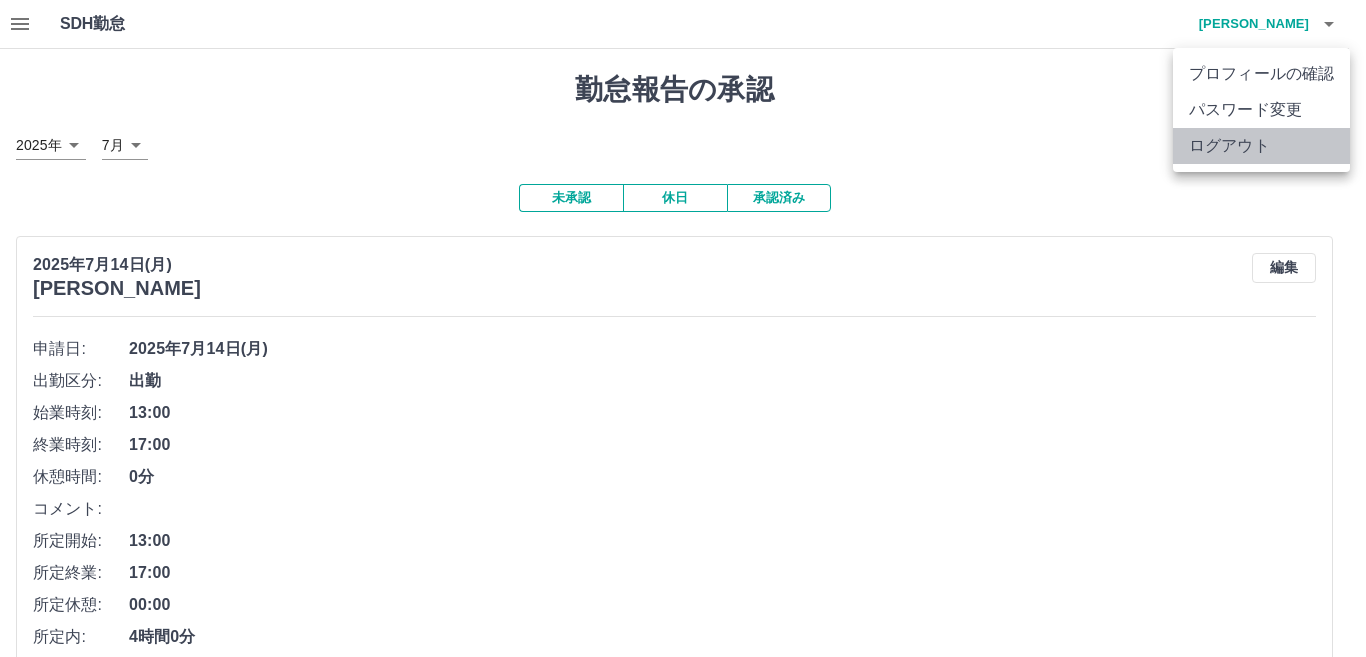 click on "ログアウト" at bounding box center (1261, 146) 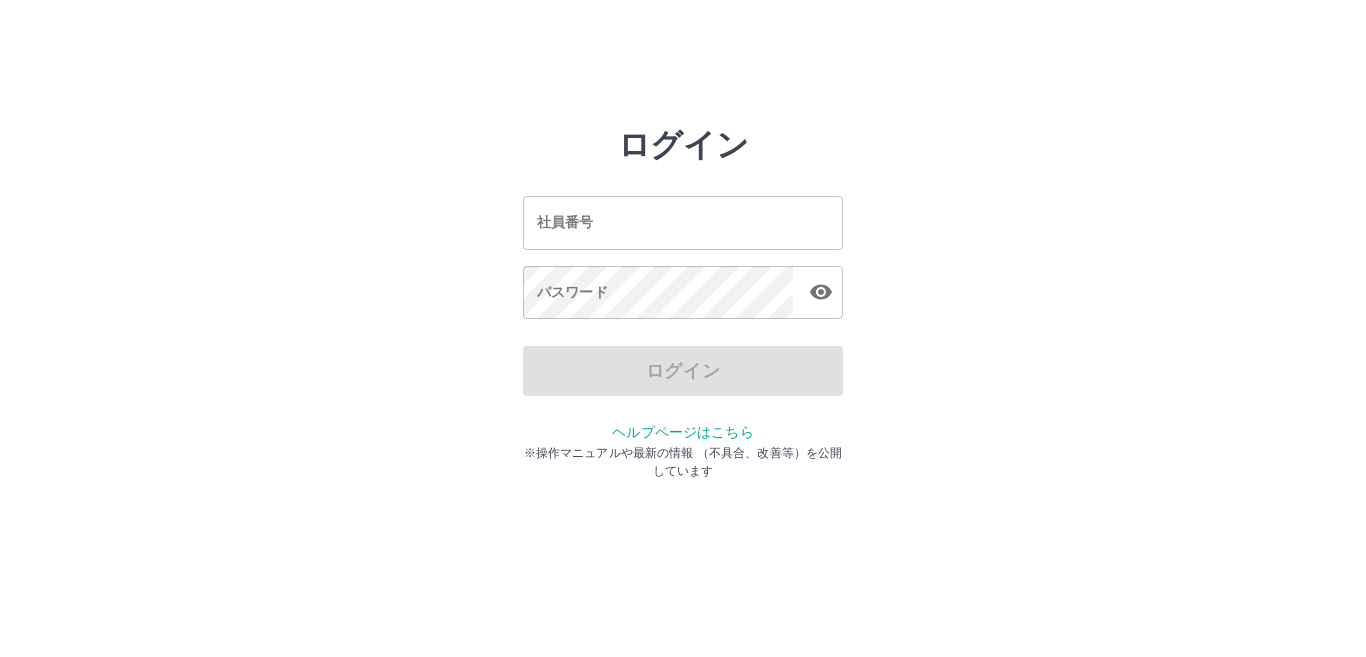 scroll, scrollTop: 0, scrollLeft: 0, axis: both 